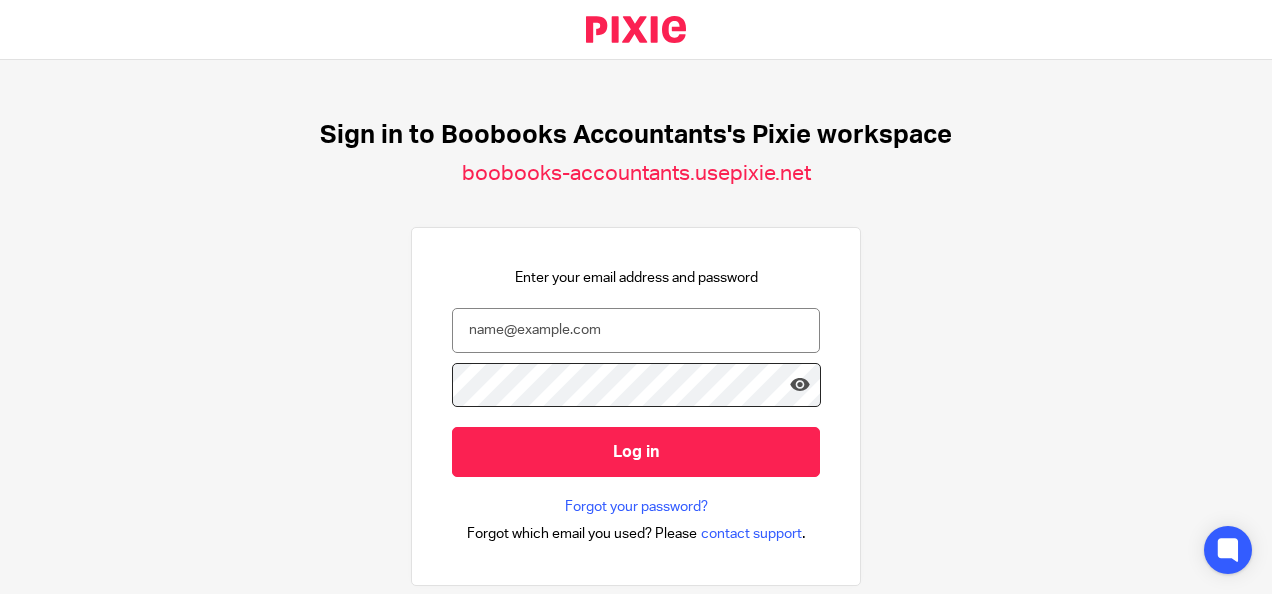scroll, scrollTop: 0, scrollLeft: 0, axis: both 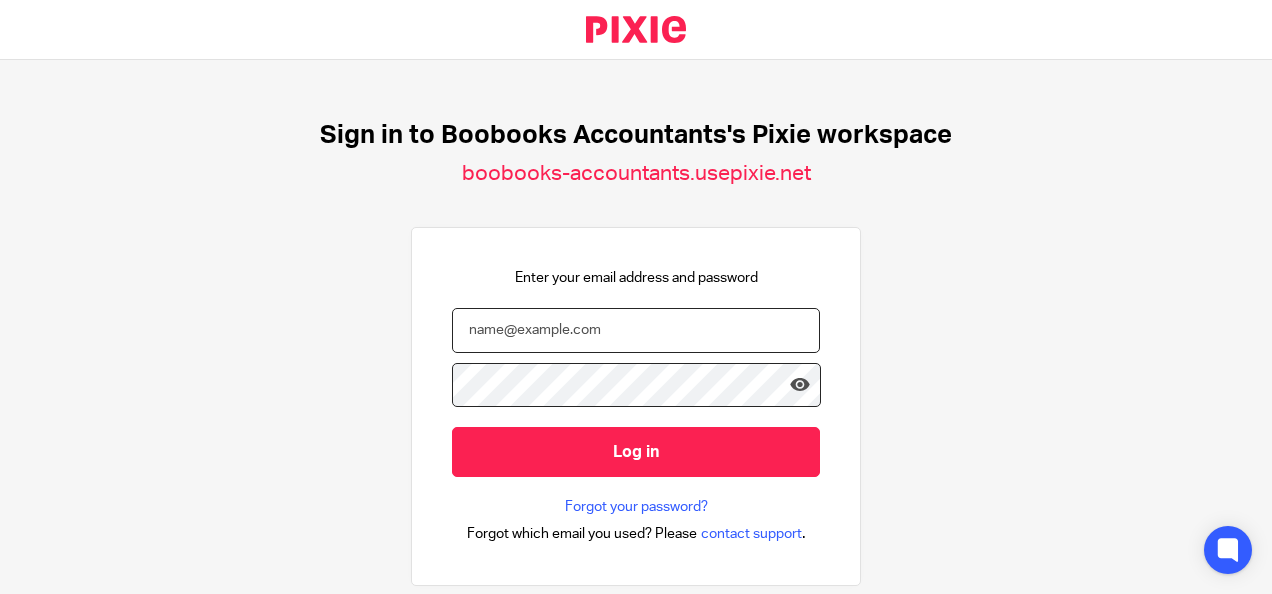 click at bounding box center [636, 330] 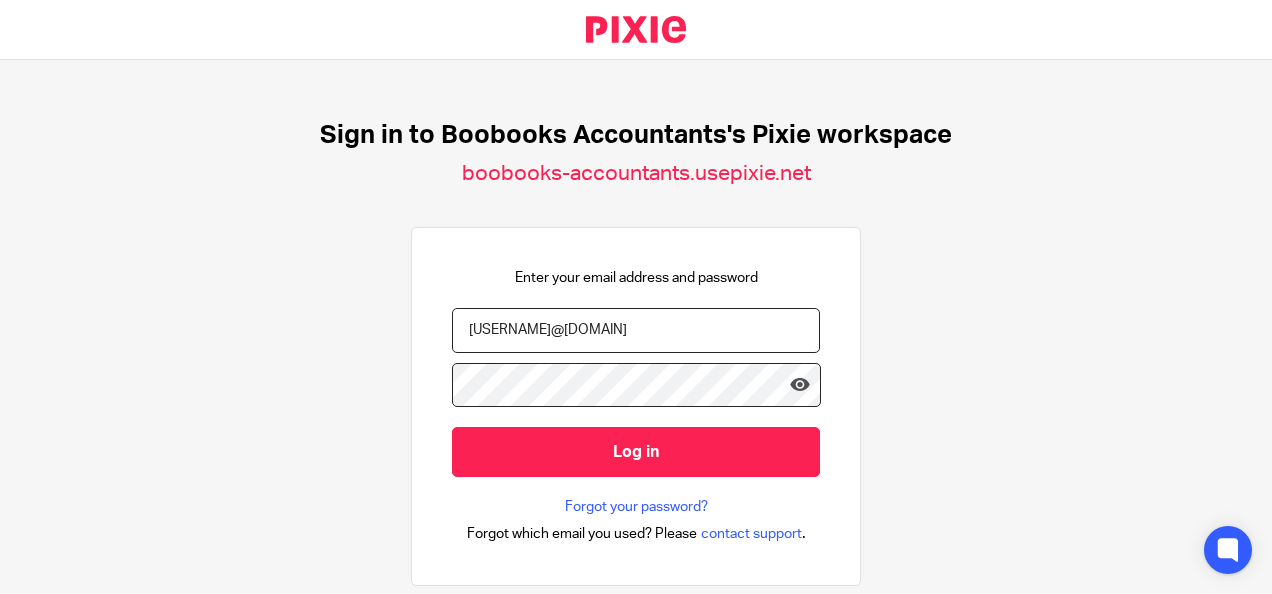 type on "qasim@boobooks.com" 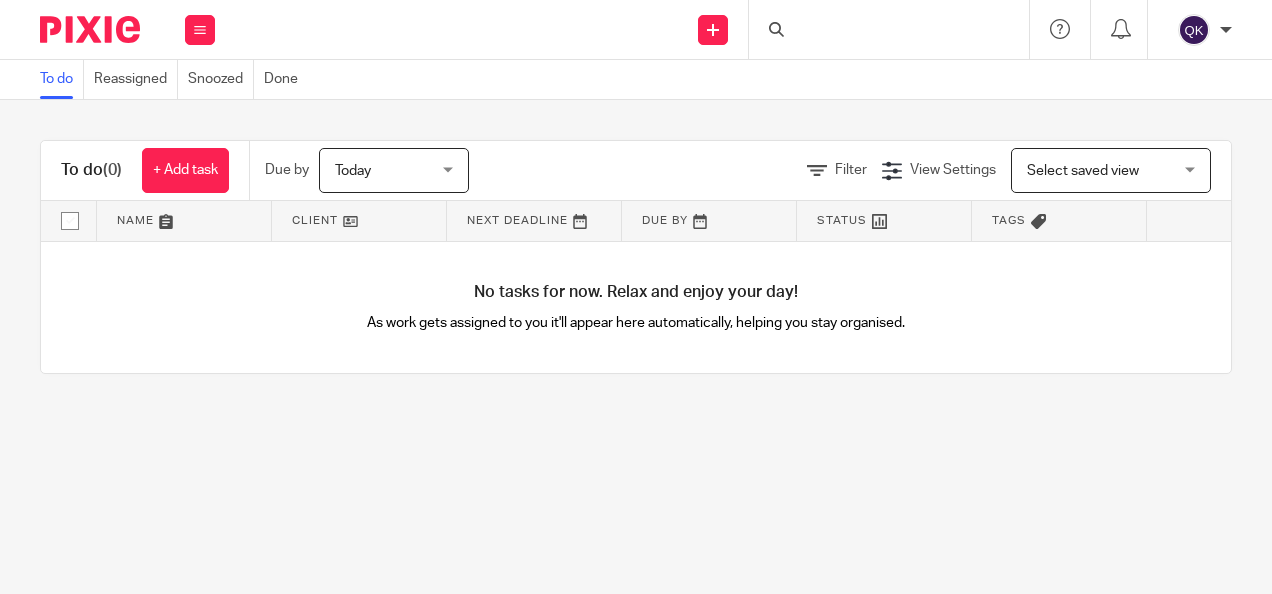 scroll, scrollTop: 0, scrollLeft: 0, axis: both 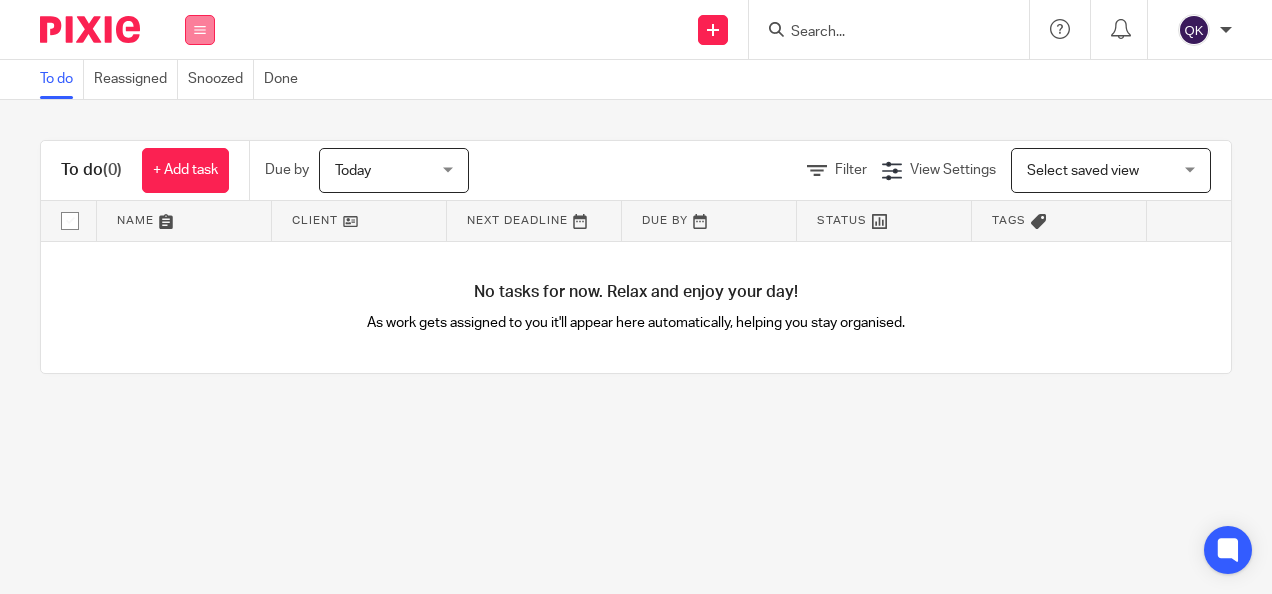 click at bounding box center [200, 30] 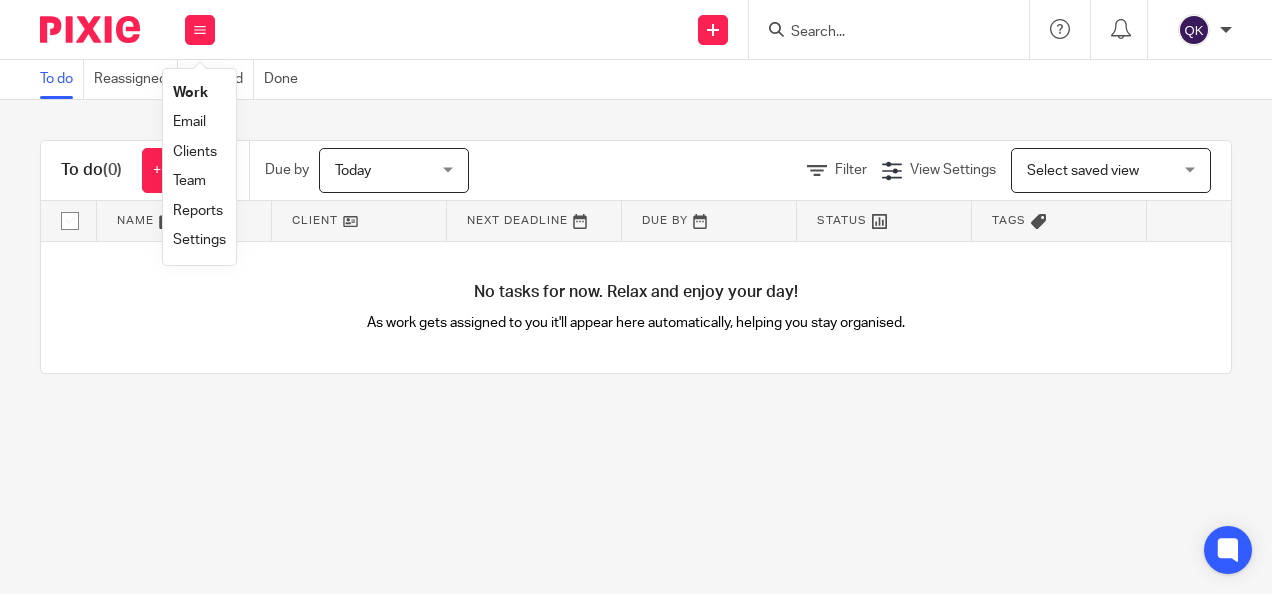 click on "Team" at bounding box center [189, 181] 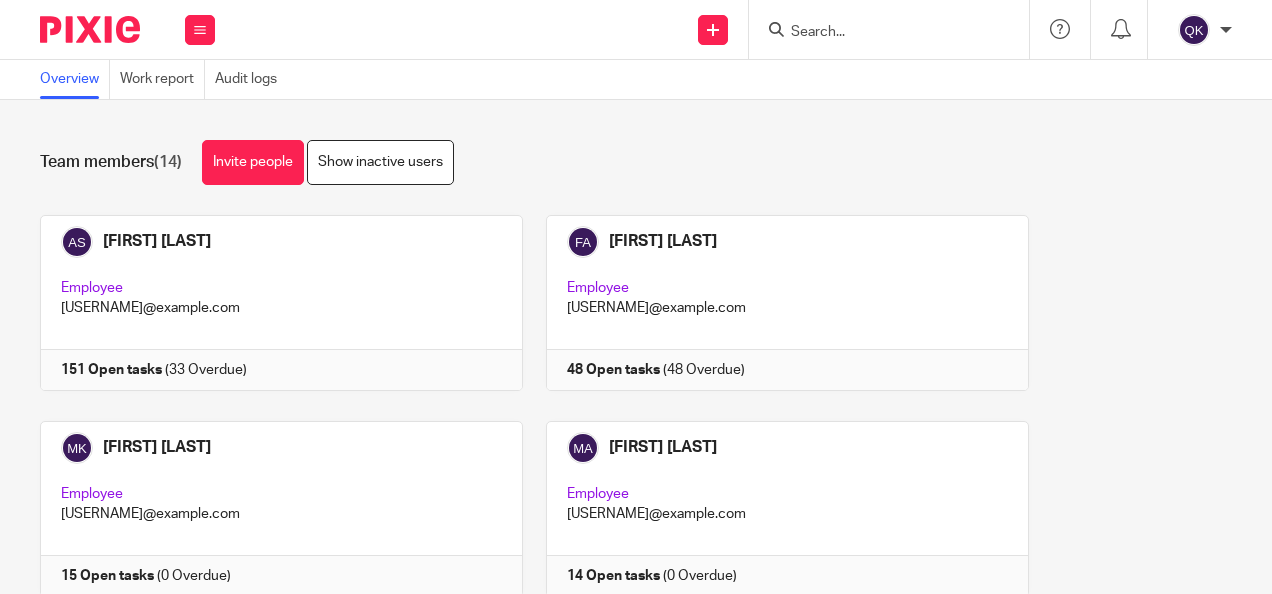 scroll, scrollTop: 0, scrollLeft: 0, axis: both 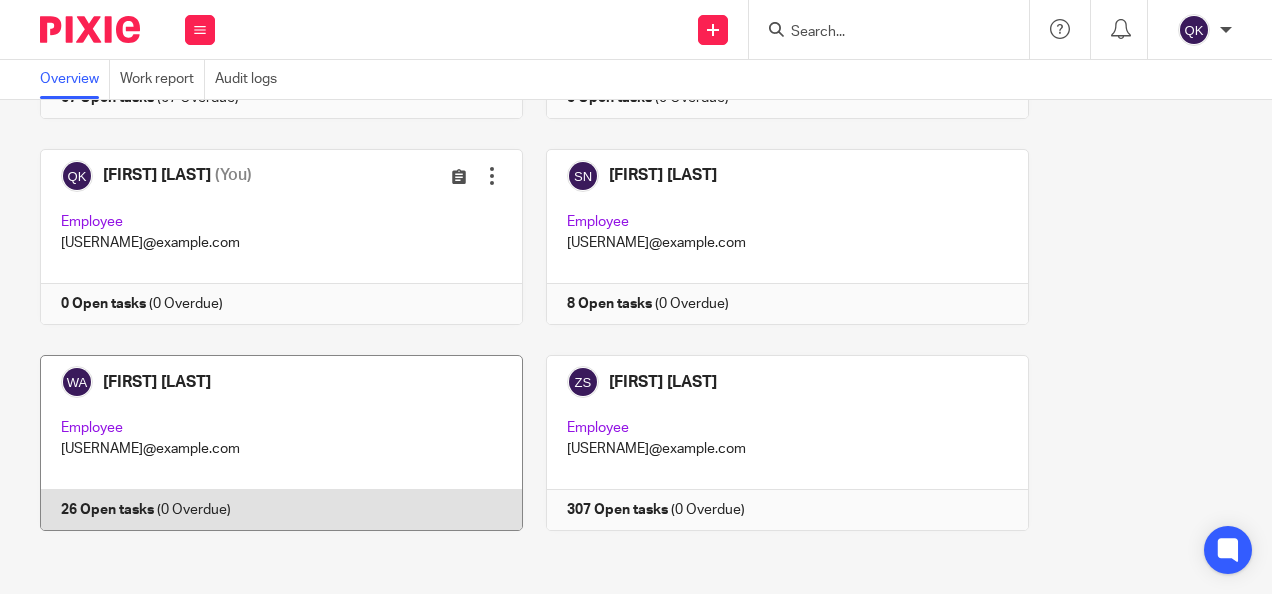 click at bounding box center [270, 443] 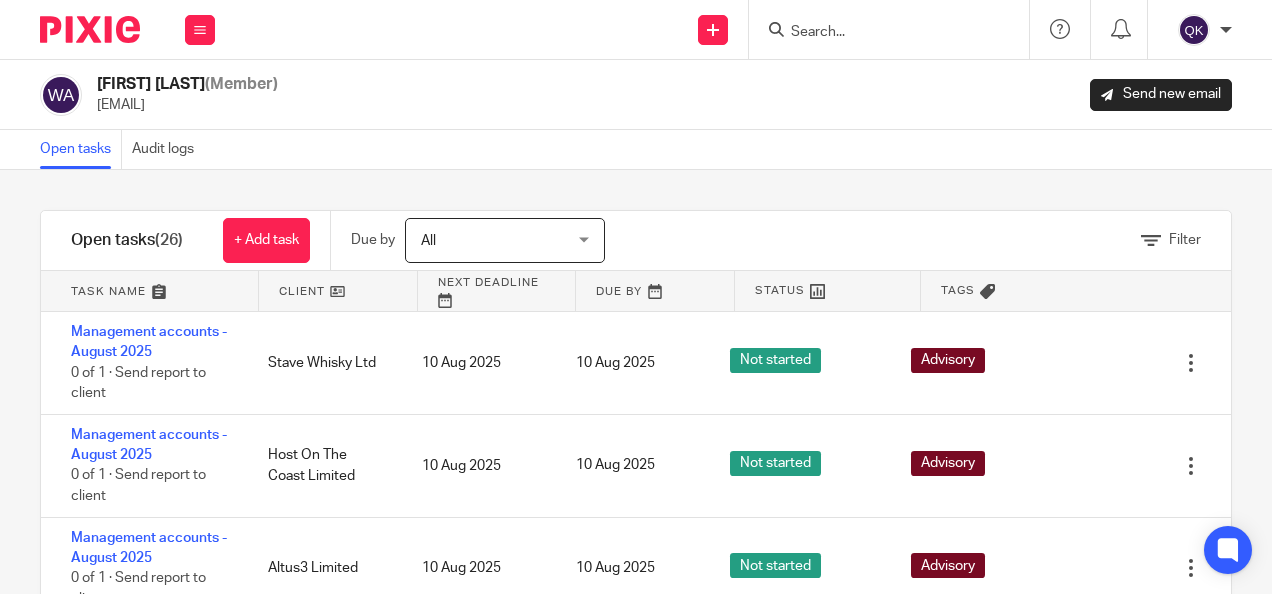 scroll, scrollTop: 0, scrollLeft: 0, axis: both 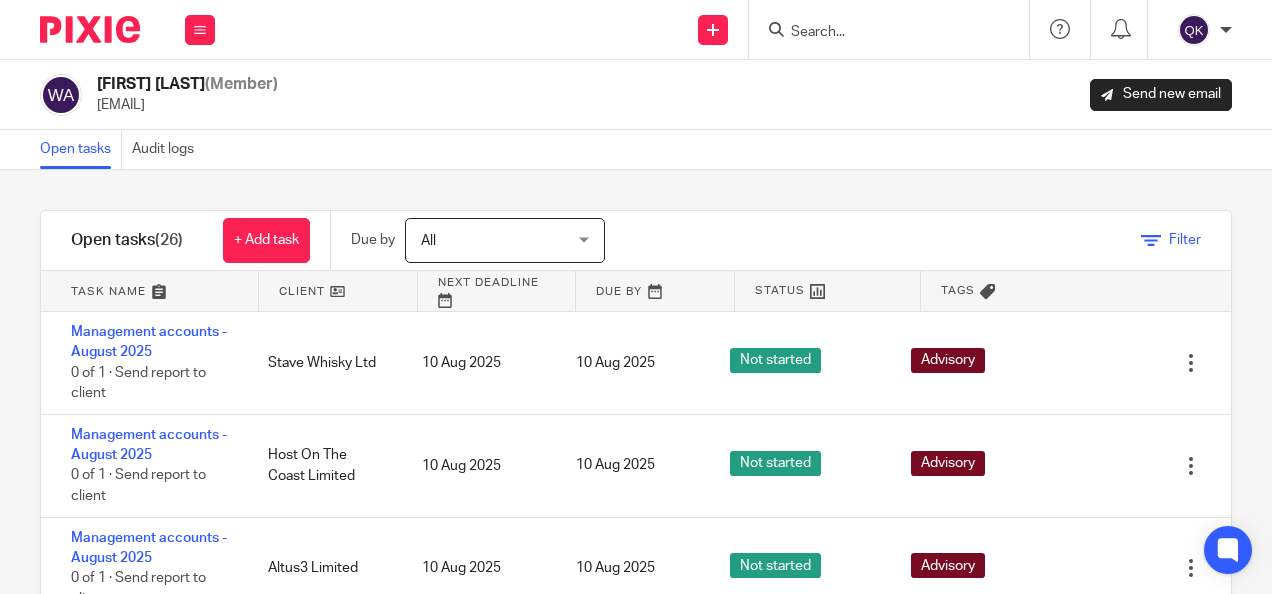 click on "Filter" at bounding box center [1171, 240] 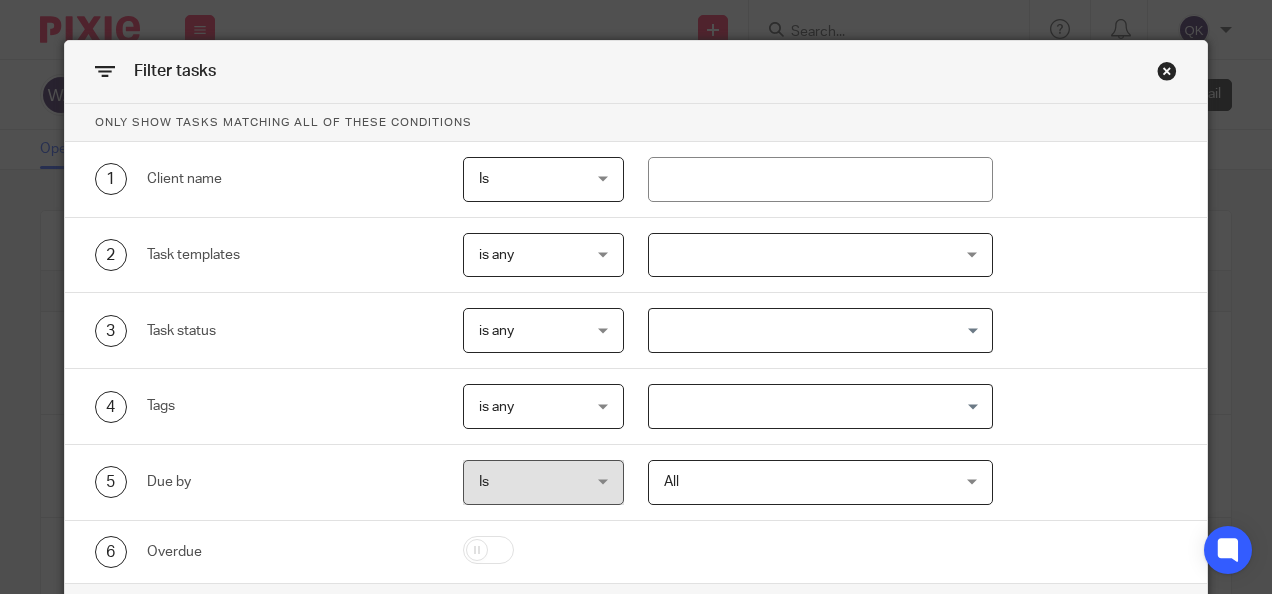 click at bounding box center (816, 406) 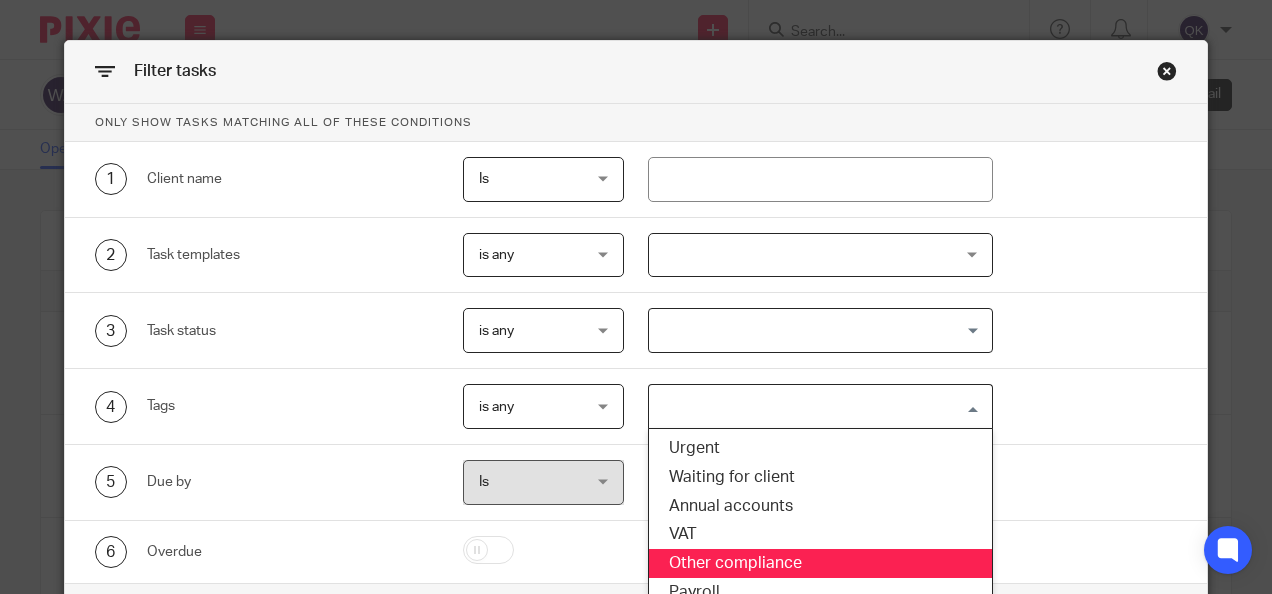 click on "Other compliance" at bounding box center [820, 563] 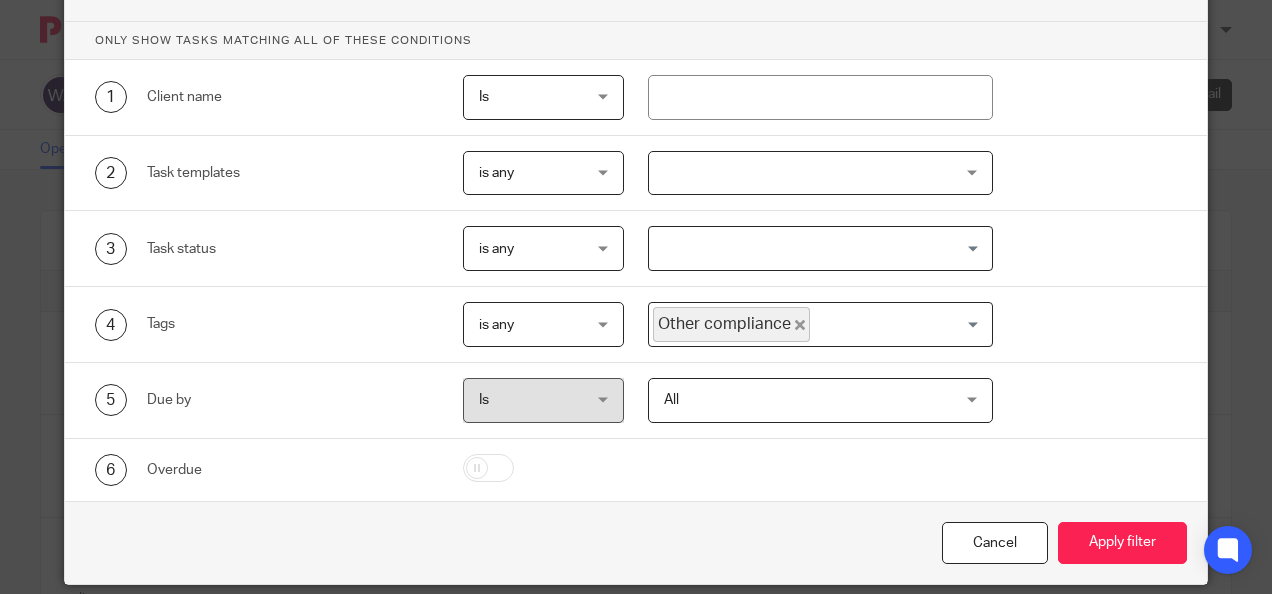 scroll, scrollTop: 110, scrollLeft: 0, axis: vertical 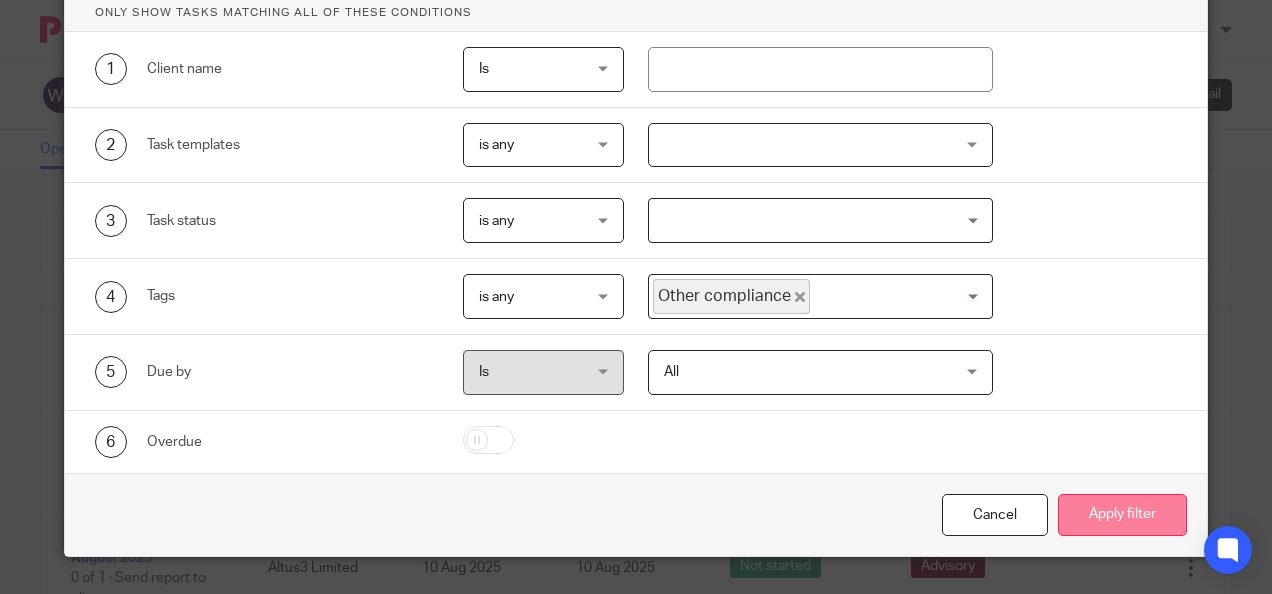 click on "Apply filter" at bounding box center [1122, 515] 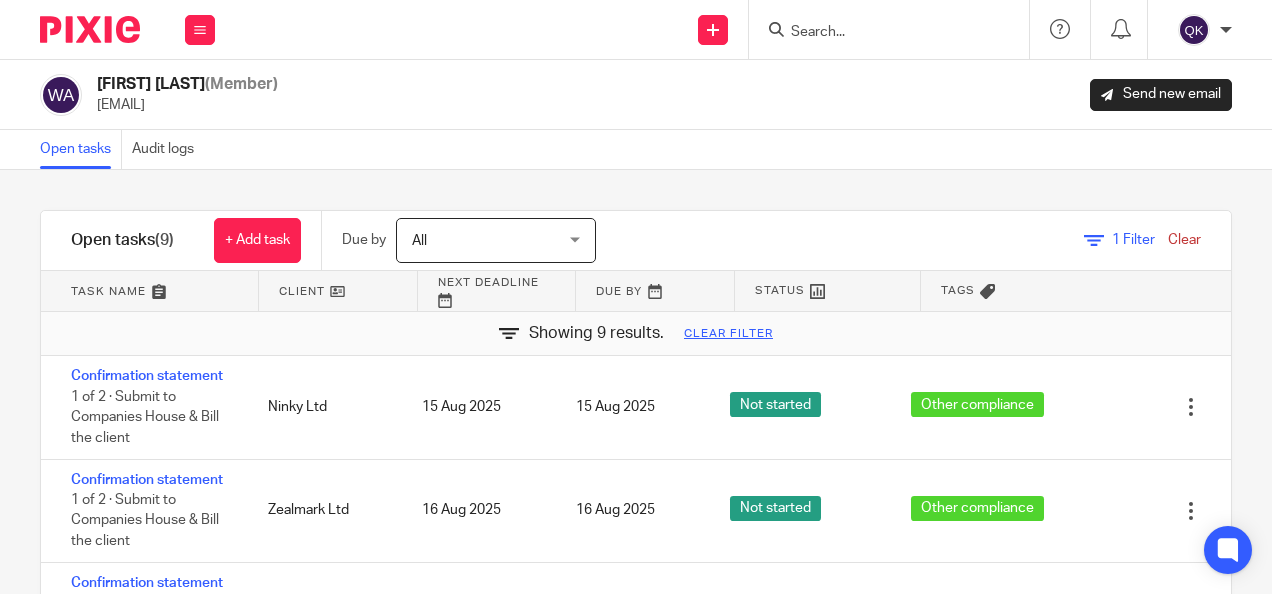 scroll, scrollTop: 0, scrollLeft: 0, axis: both 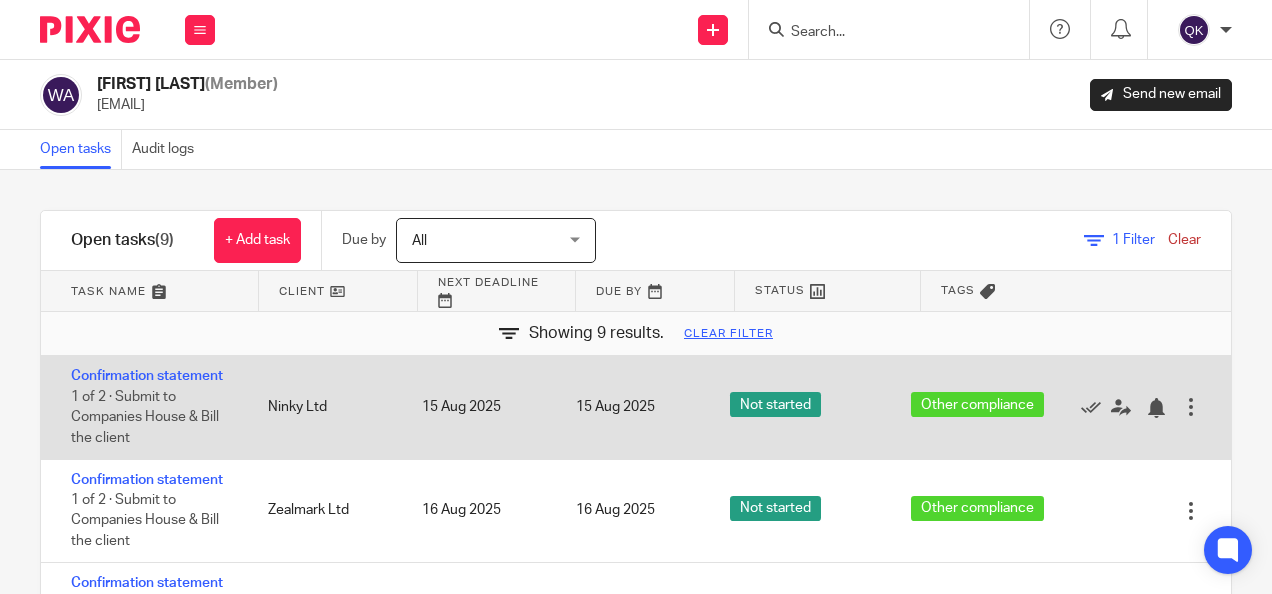 click on "Not started" at bounding box center (775, 404) 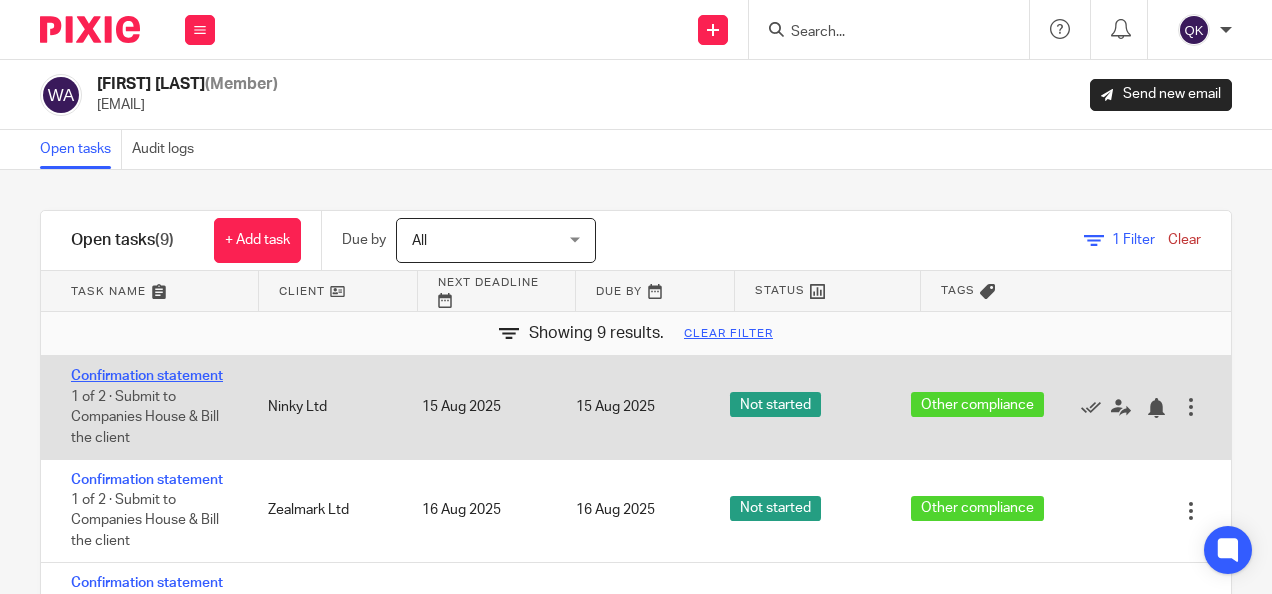 click on "Confirmation statement" at bounding box center [147, 376] 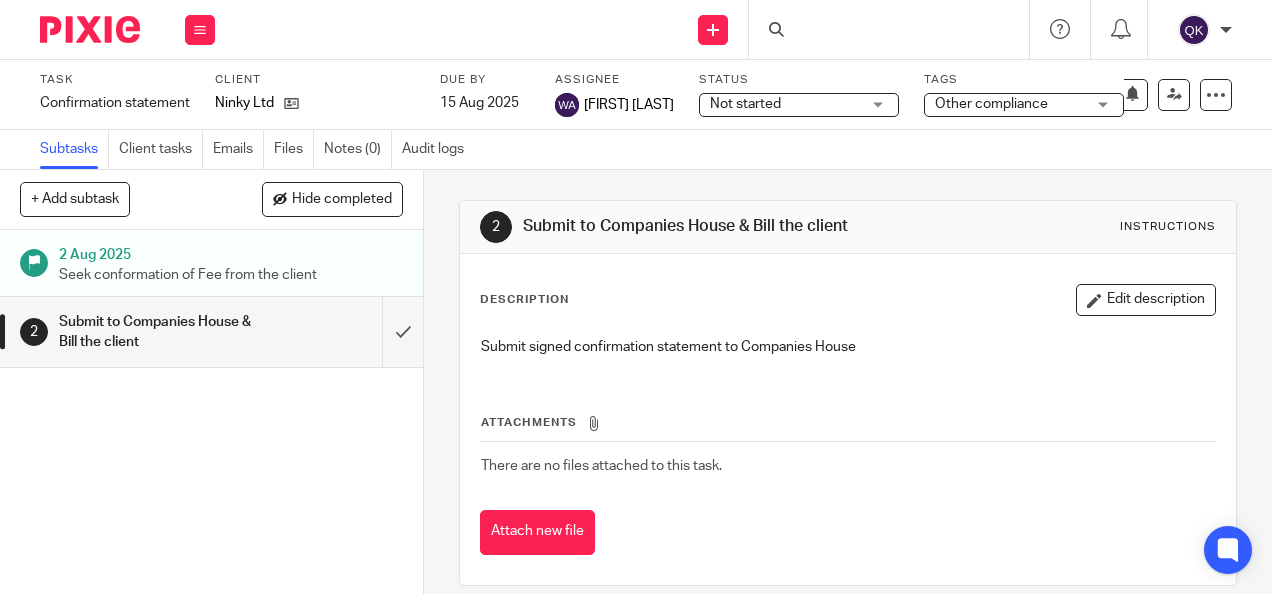 scroll, scrollTop: 0, scrollLeft: 0, axis: both 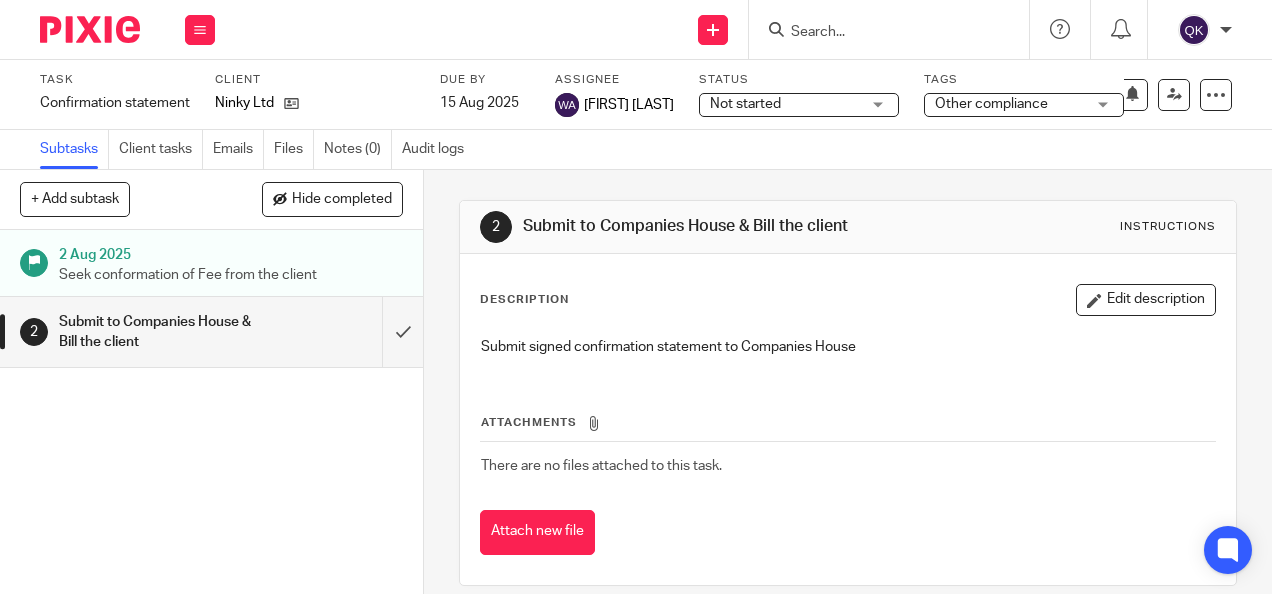 click on "Not started
Not started" at bounding box center [799, 105] 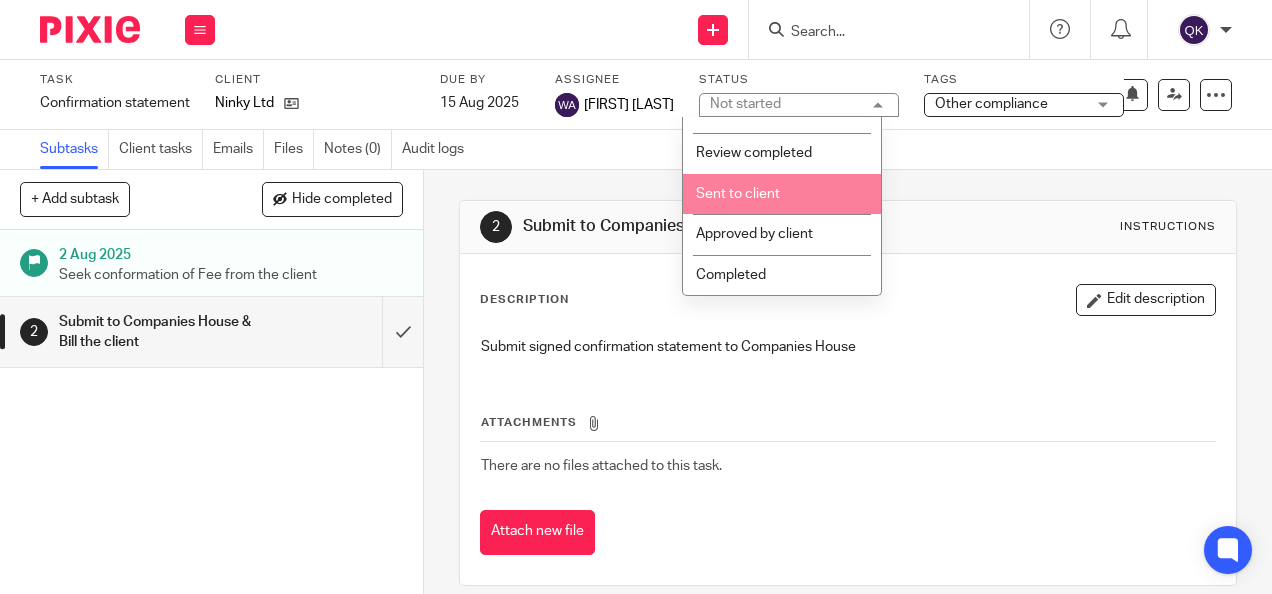 scroll, scrollTop: 410, scrollLeft: 0, axis: vertical 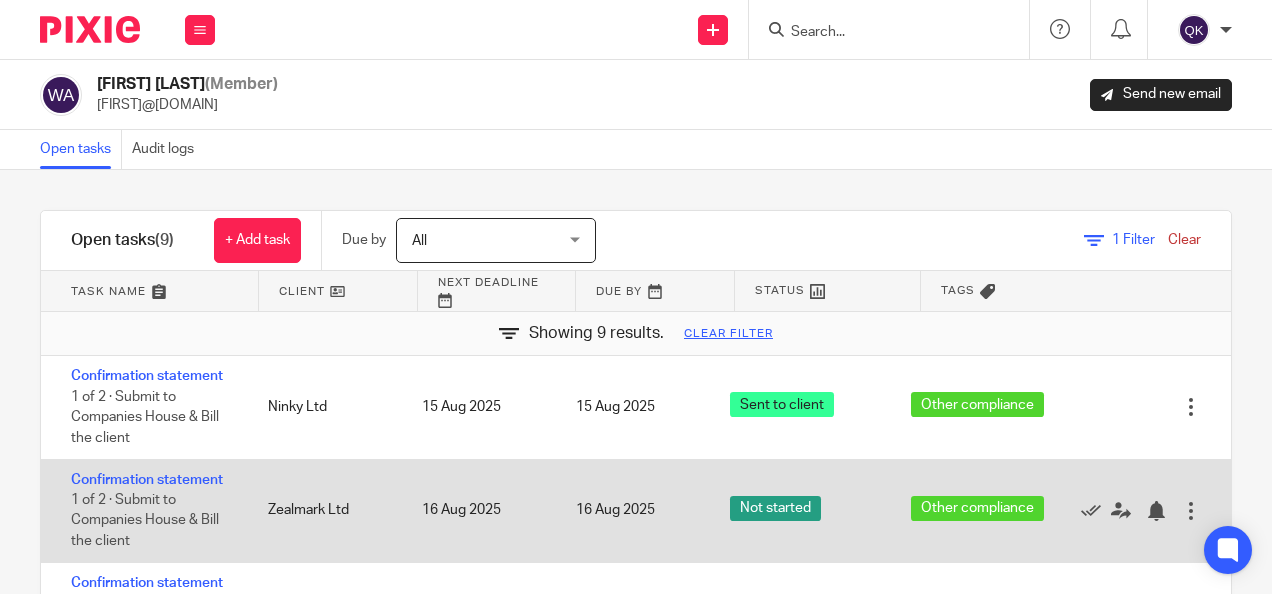 click on "Zealmark Ltd" at bounding box center [325, 510] 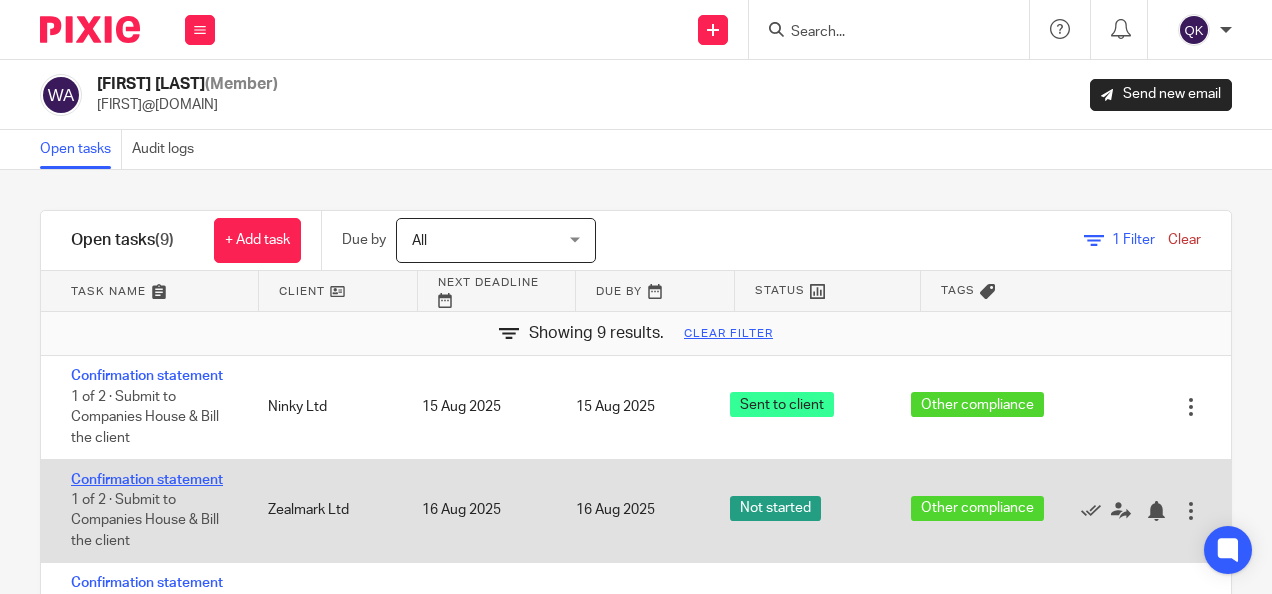 click on "Confirmation statement" at bounding box center [147, 480] 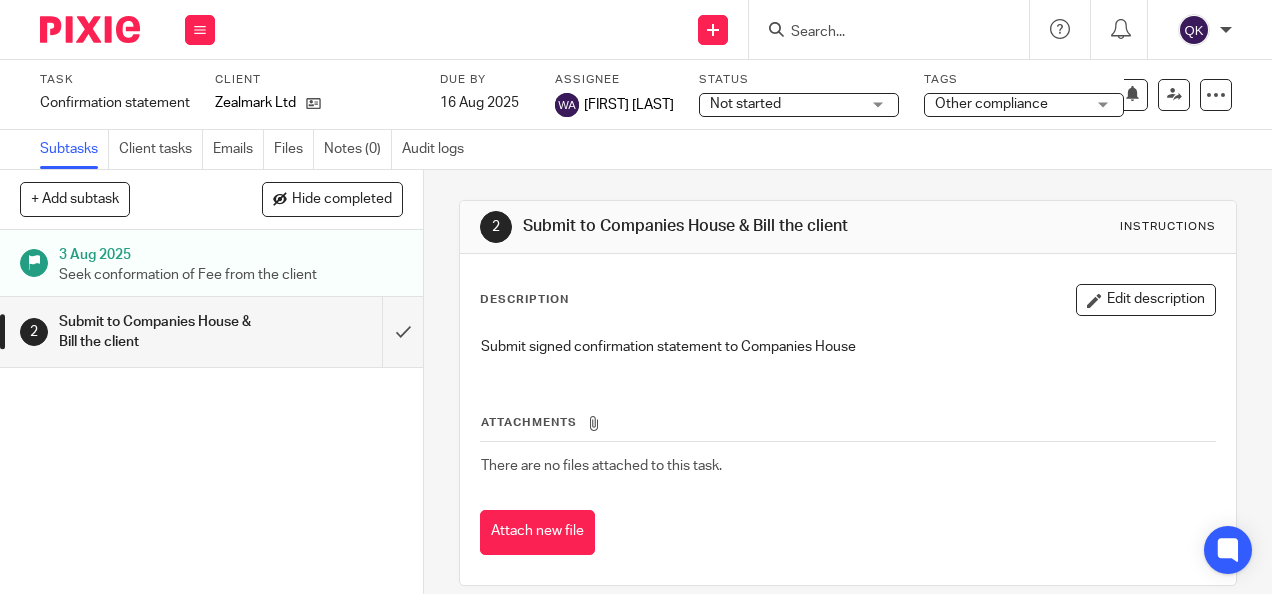 scroll, scrollTop: 0, scrollLeft: 0, axis: both 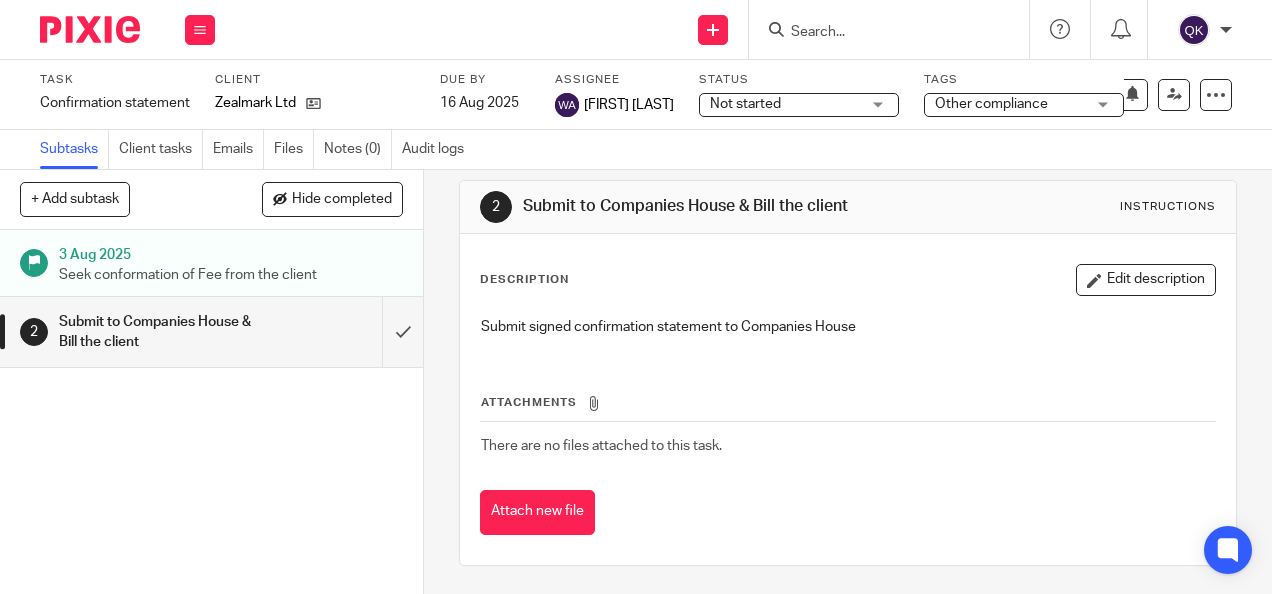 click on "Not started" at bounding box center [785, 104] 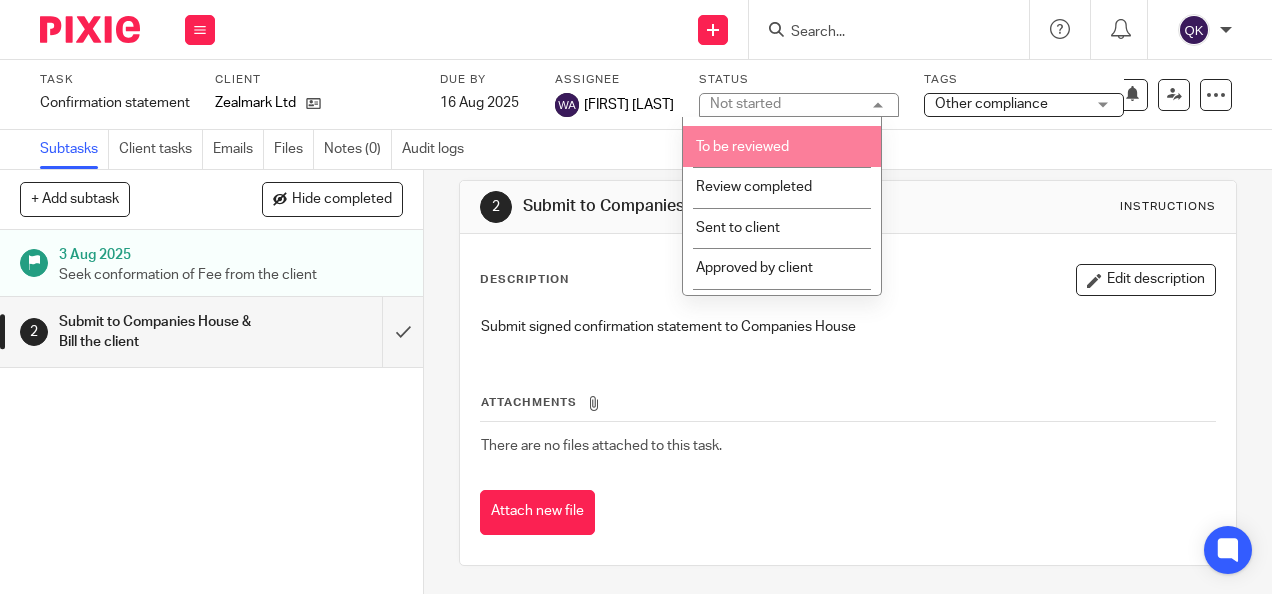 scroll, scrollTop: 400, scrollLeft: 0, axis: vertical 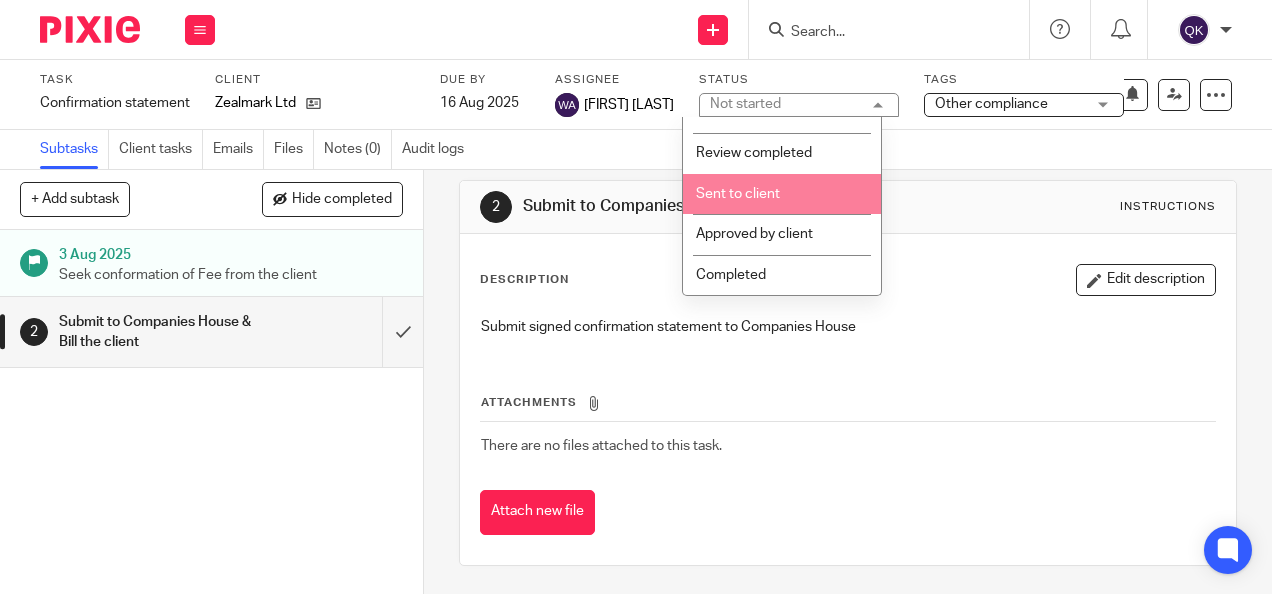 click on "Sent to client" at bounding box center [782, 194] 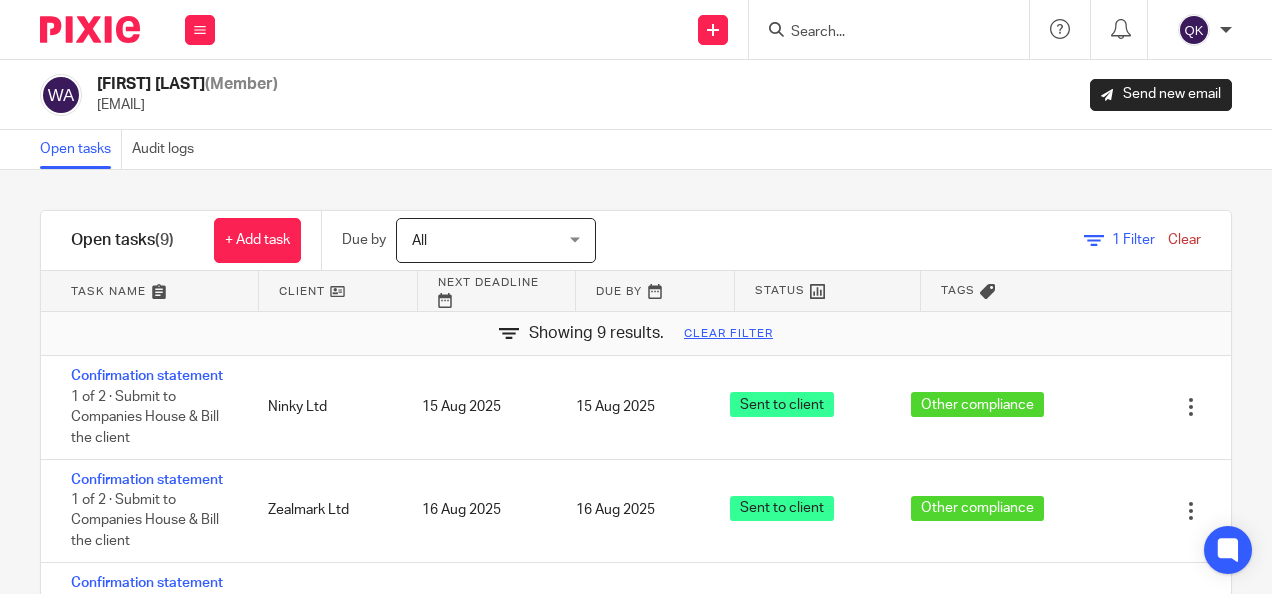 scroll, scrollTop: 0, scrollLeft: 0, axis: both 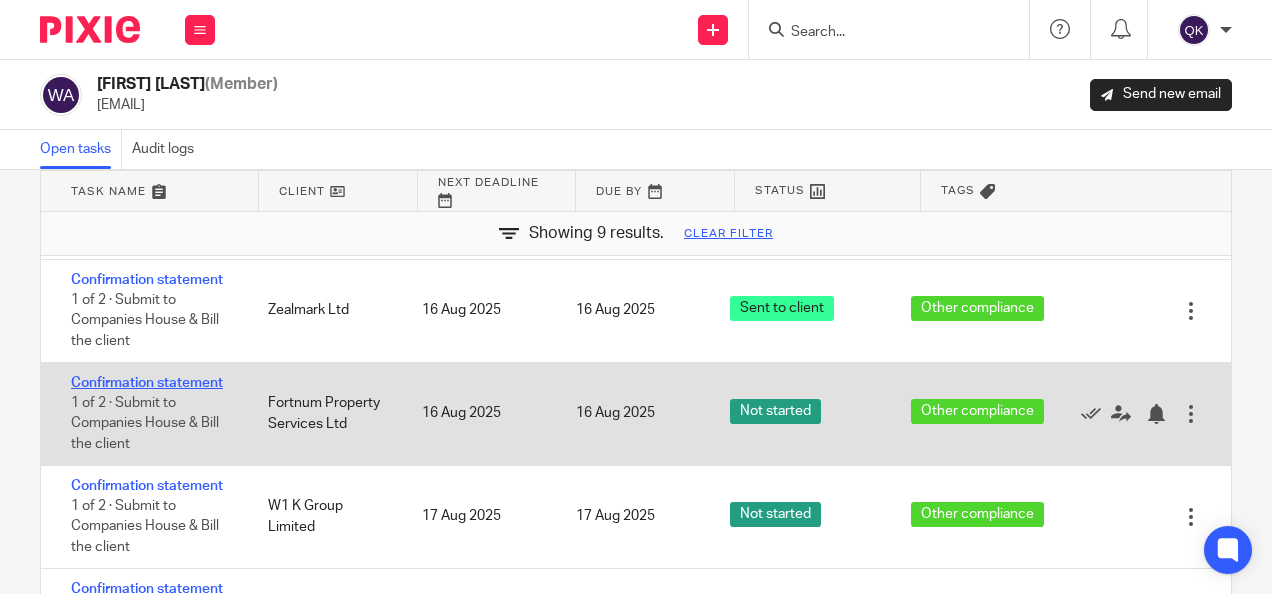 click on "Confirmation statement" at bounding box center (147, 383) 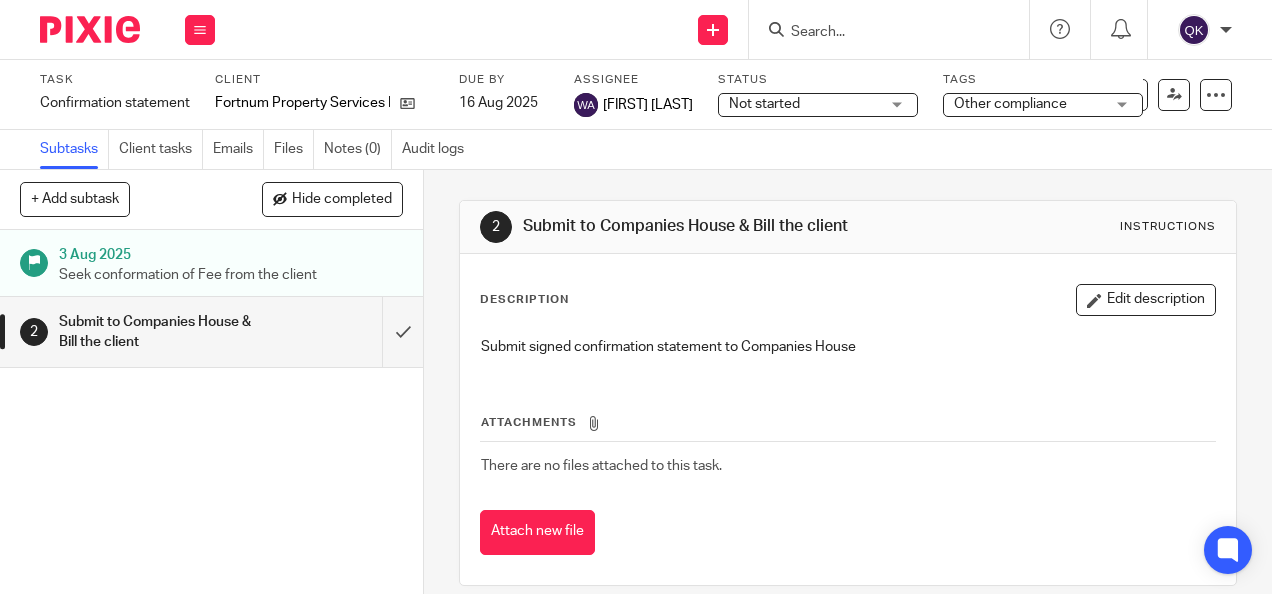 scroll, scrollTop: 0, scrollLeft: 0, axis: both 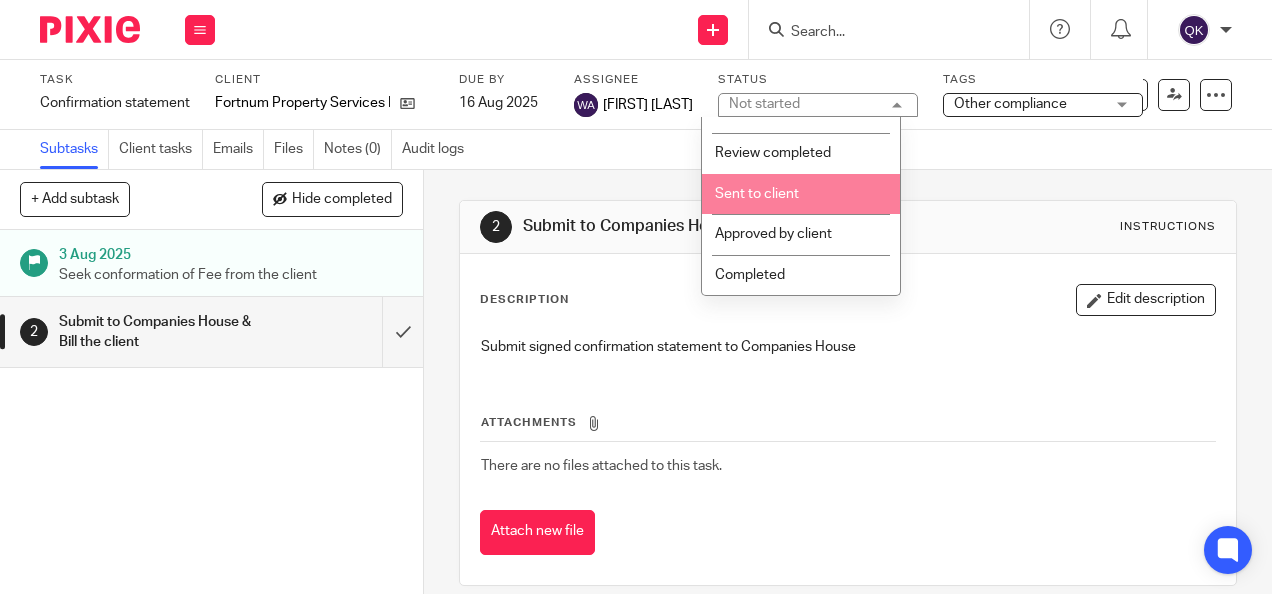 click on "Sent to client" at bounding box center (757, 194) 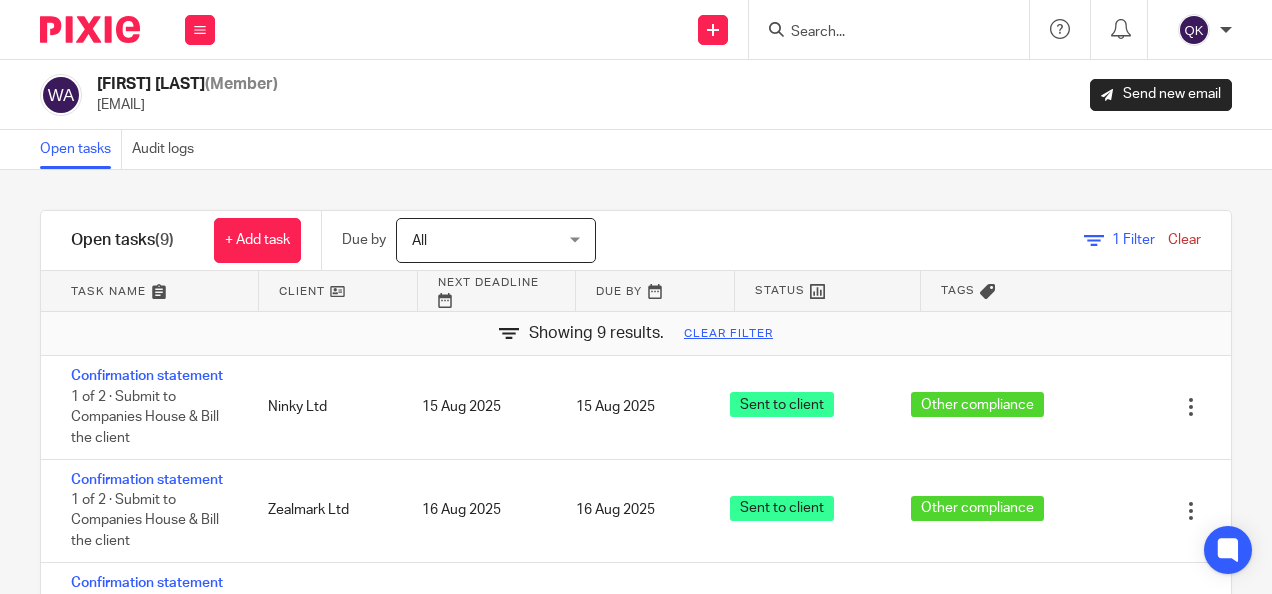 scroll, scrollTop: 0, scrollLeft: 0, axis: both 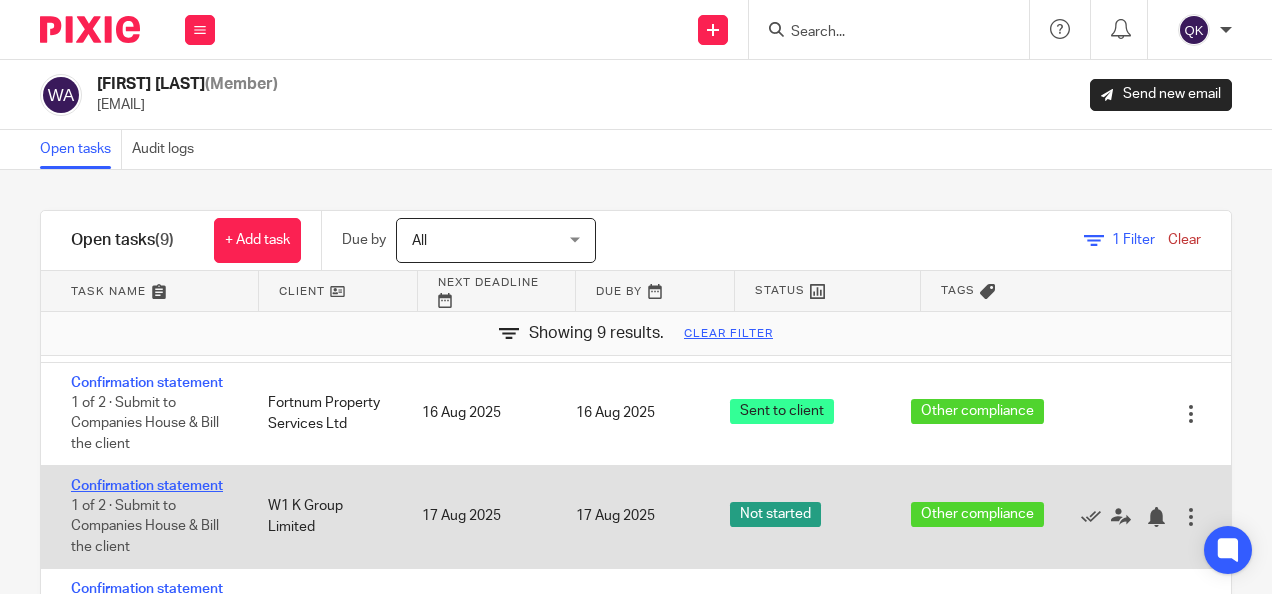 click on "Confirmation statement" at bounding box center [147, 486] 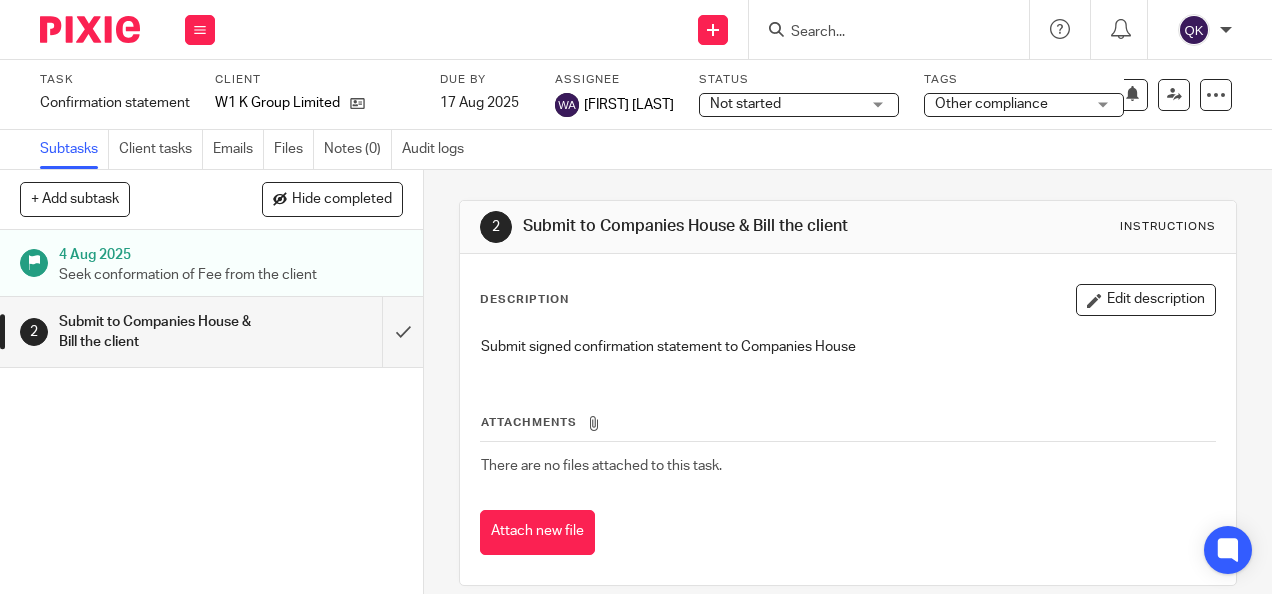 scroll, scrollTop: 0, scrollLeft: 0, axis: both 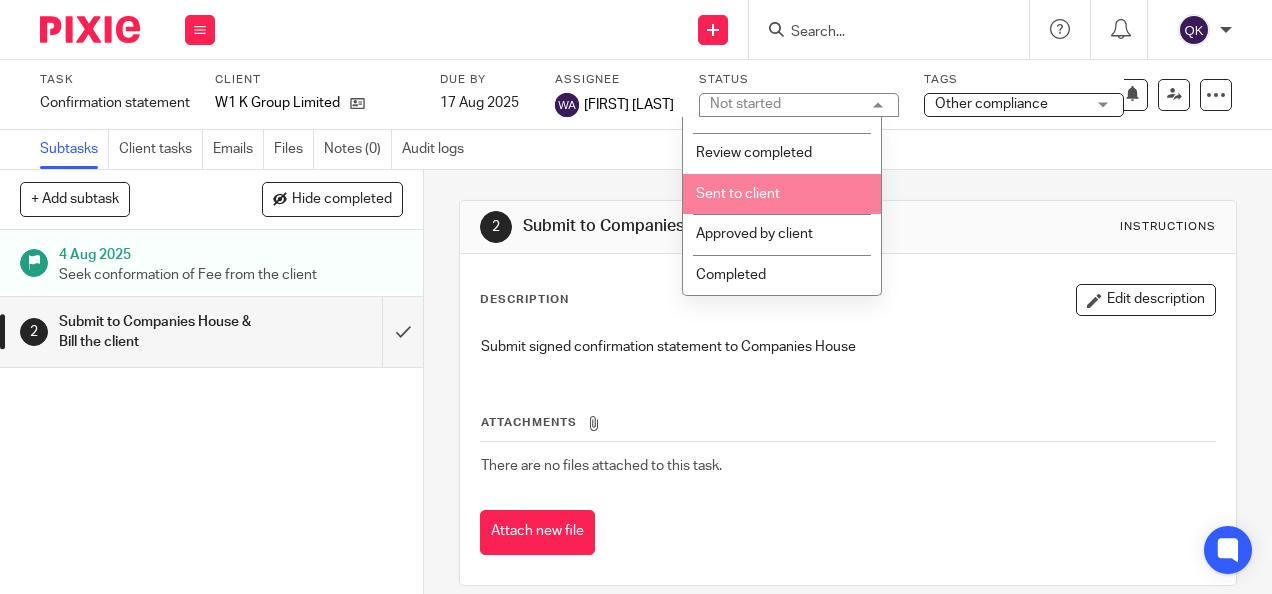 click on "Sent to client" at bounding box center (738, 194) 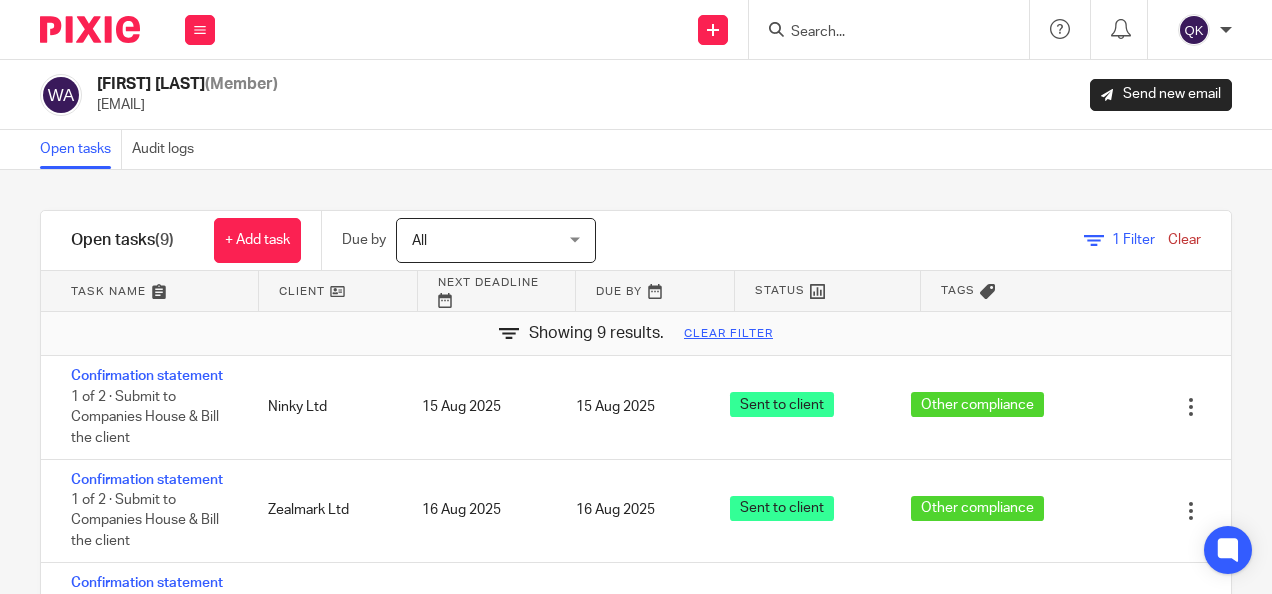 scroll, scrollTop: 0, scrollLeft: 0, axis: both 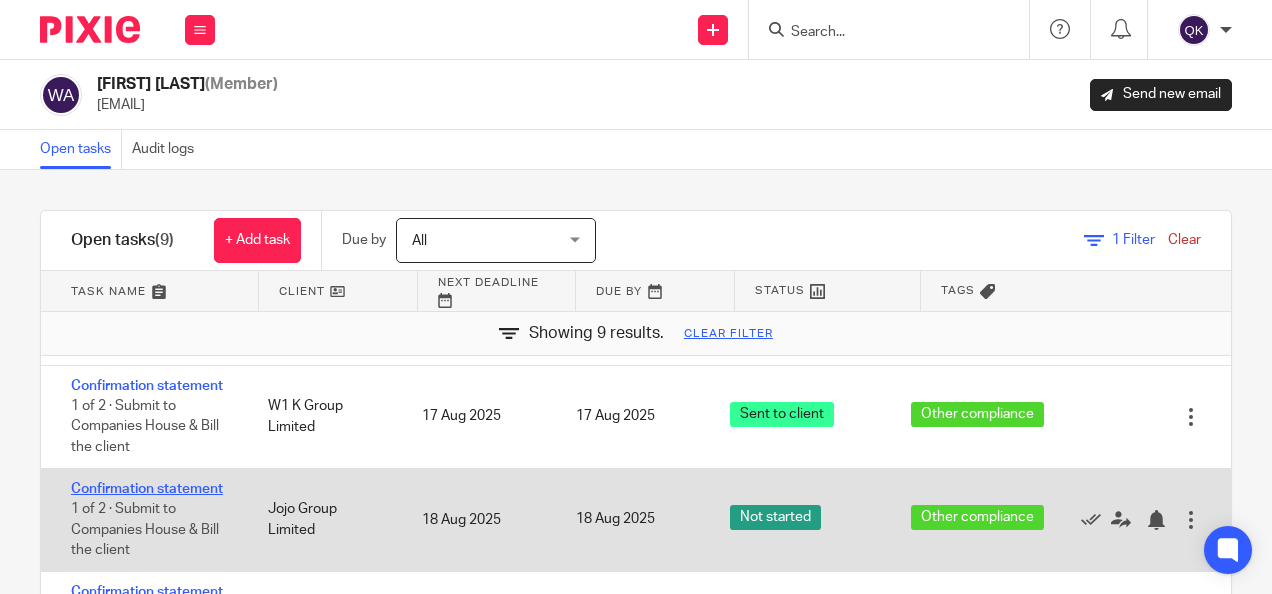 click on "Confirmation statement" at bounding box center [147, 489] 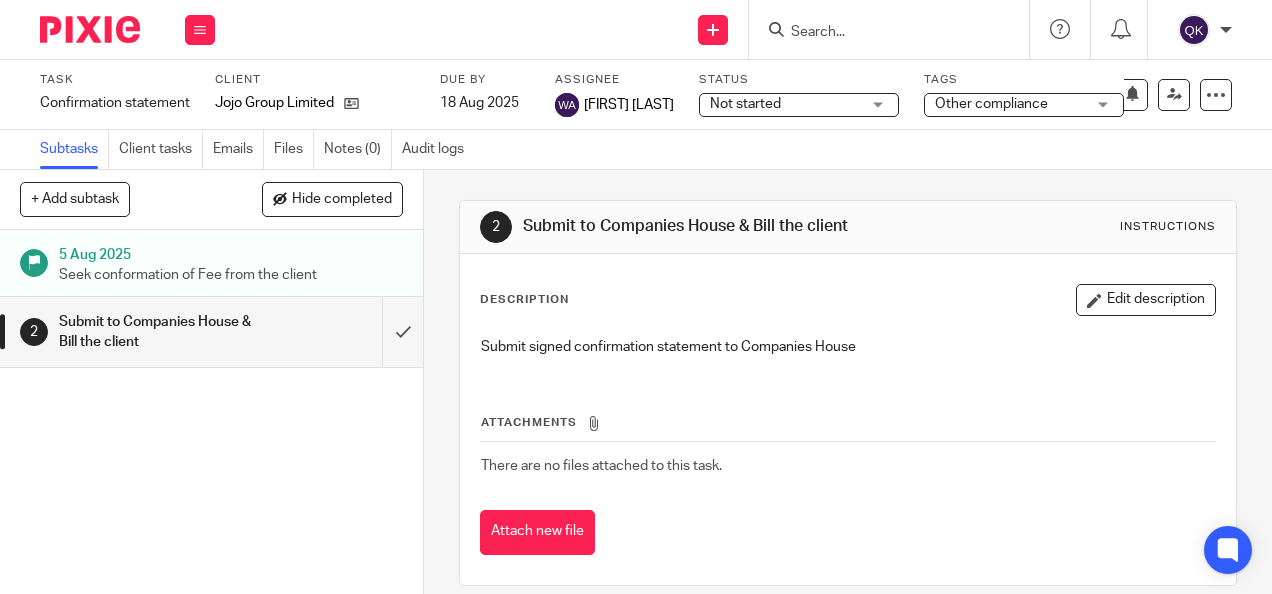 scroll, scrollTop: 0, scrollLeft: 0, axis: both 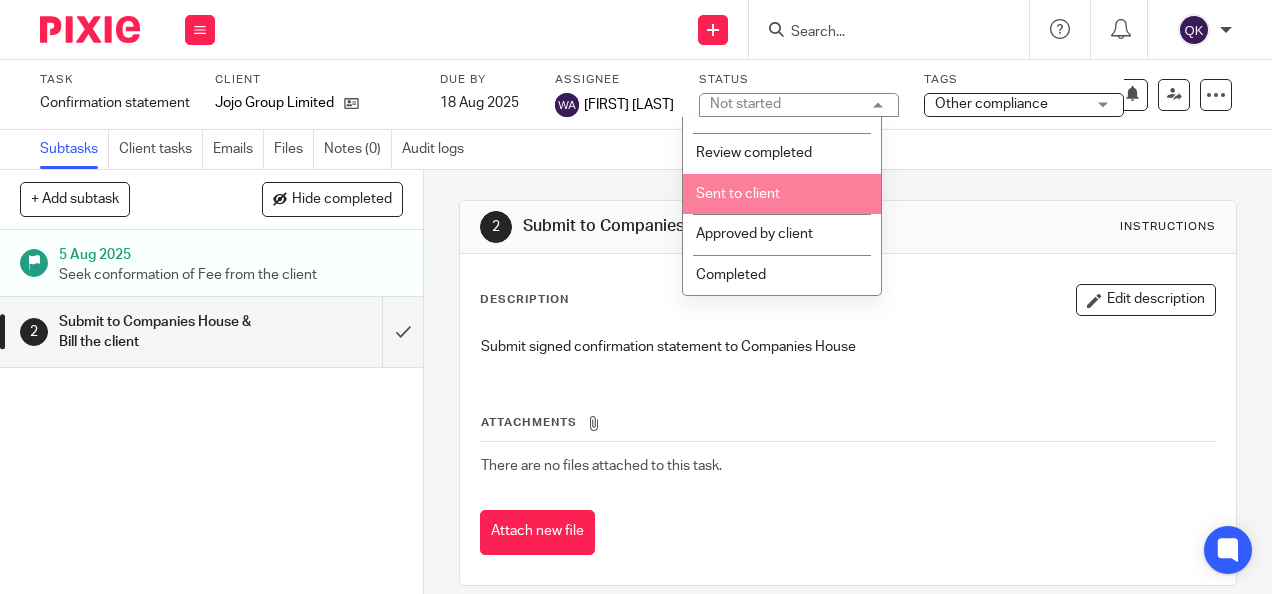 click on "Sent to client" at bounding box center [738, 194] 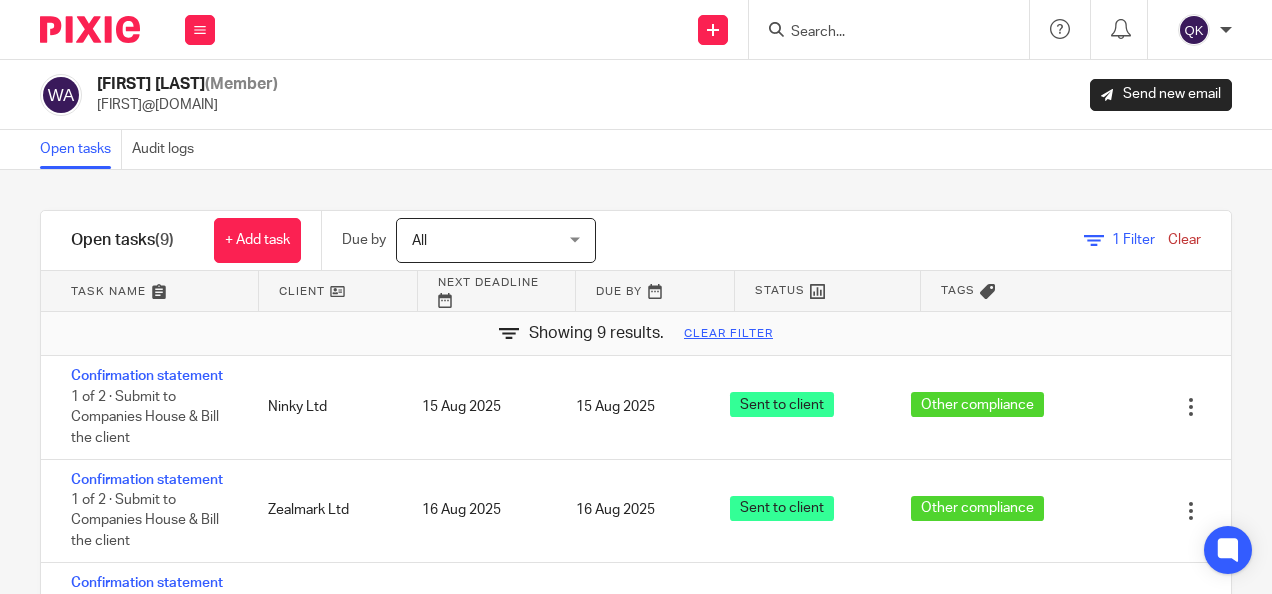 scroll, scrollTop: 0, scrollLeft: 0, axis: both 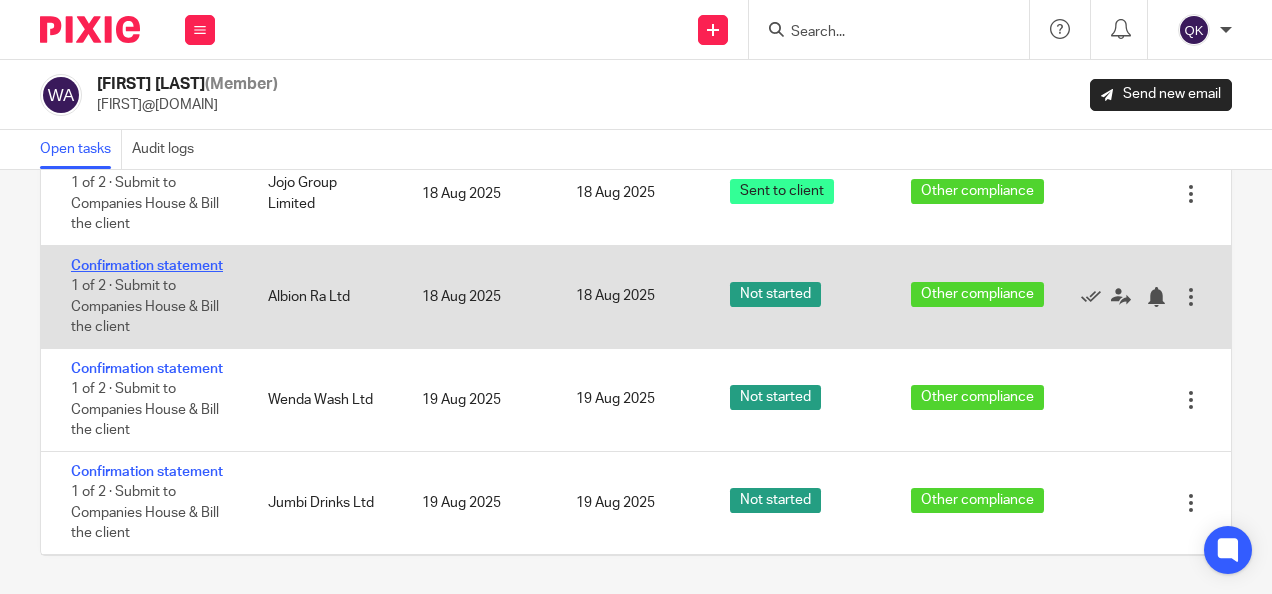click on "Confirmation statement" at bounding box center [147, 266] 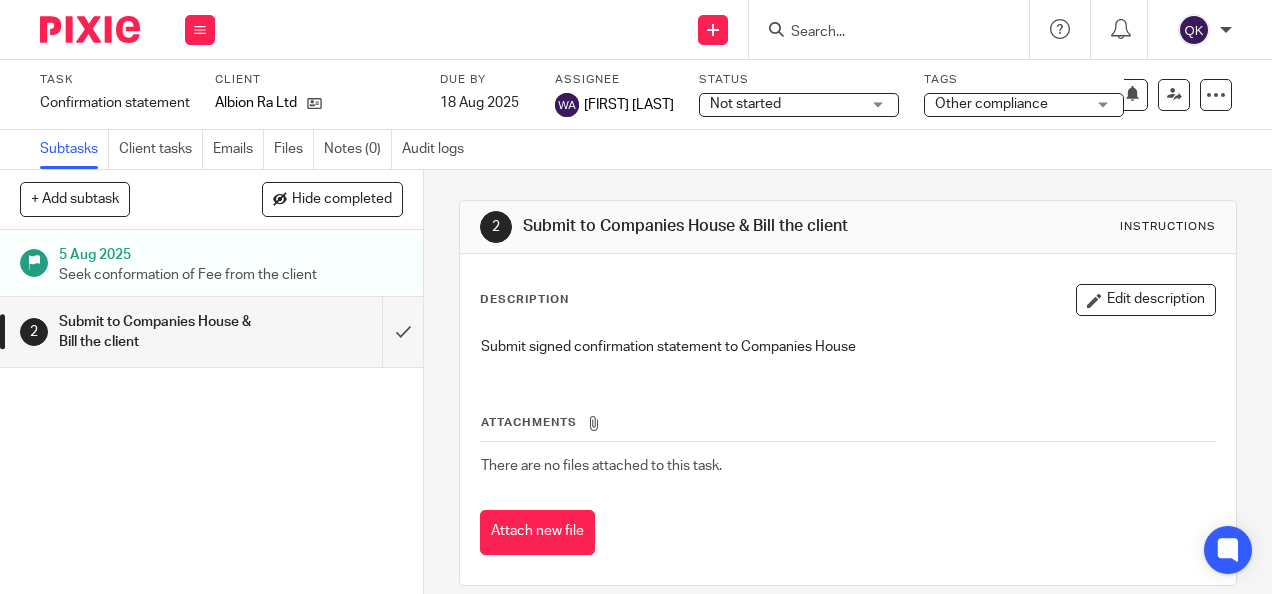 scroll, scrollTop: 0, scrollLeft: 0, axis: both 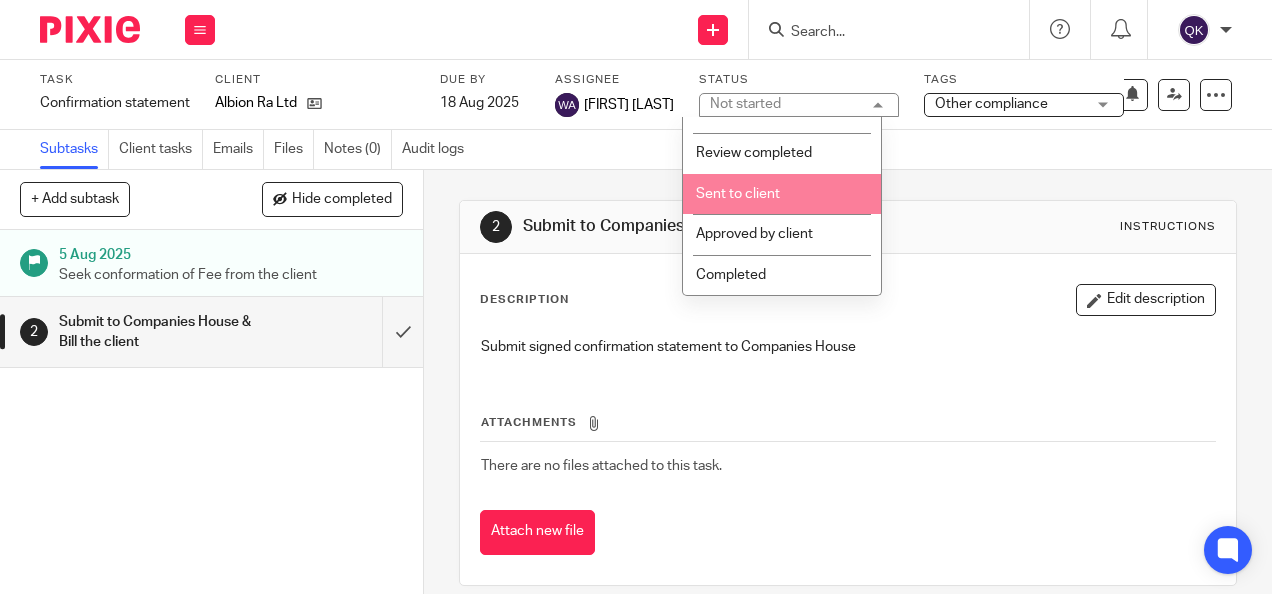 click on "Sent to client" at bounding box center [738, 194] 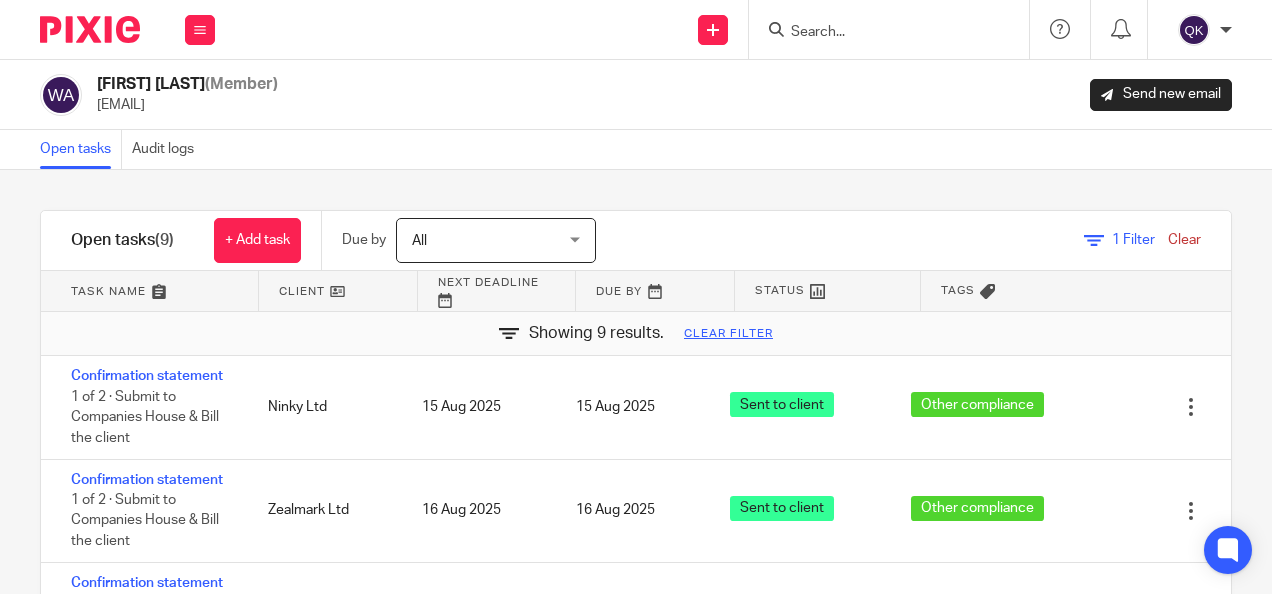scroll, scrollTop: 0, scrollLeft: 0, axis: both 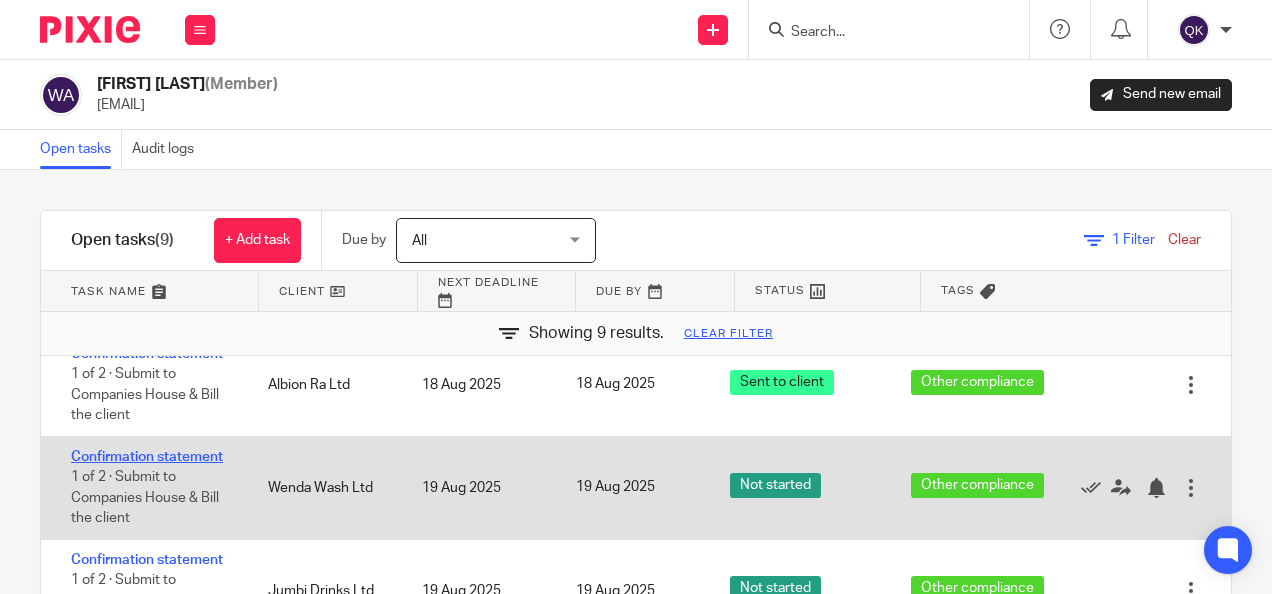 click on "Confirmation statement" at bounding box center (147, 457) 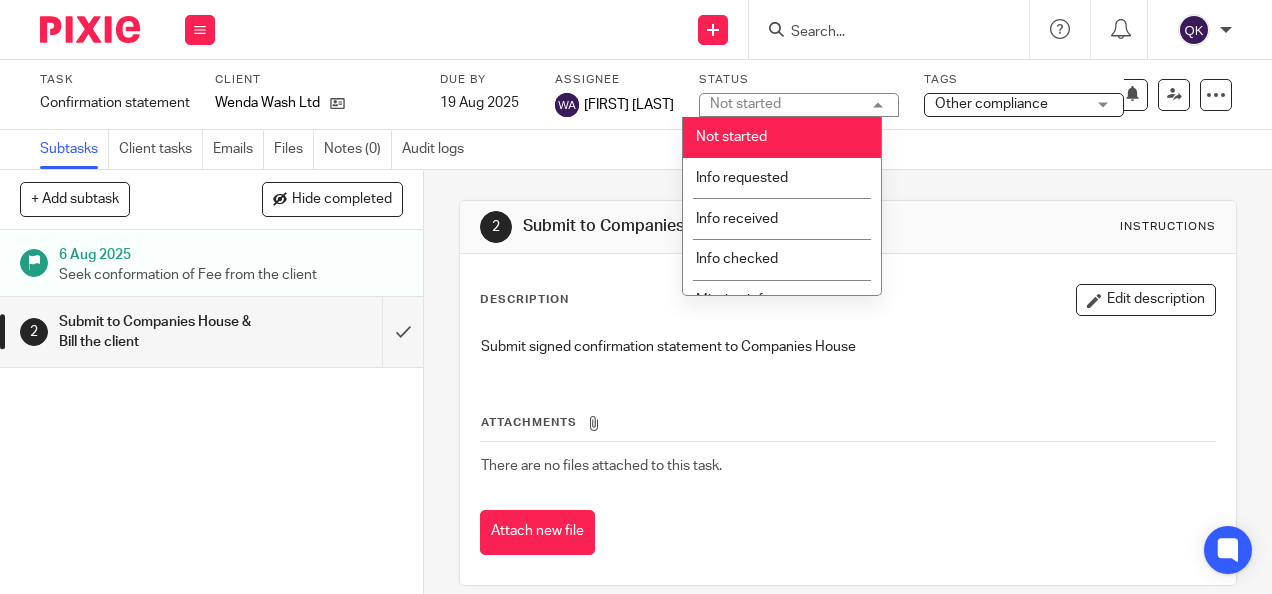 scroll, scrollTop: 0, scrollLeft: 0, axis: both 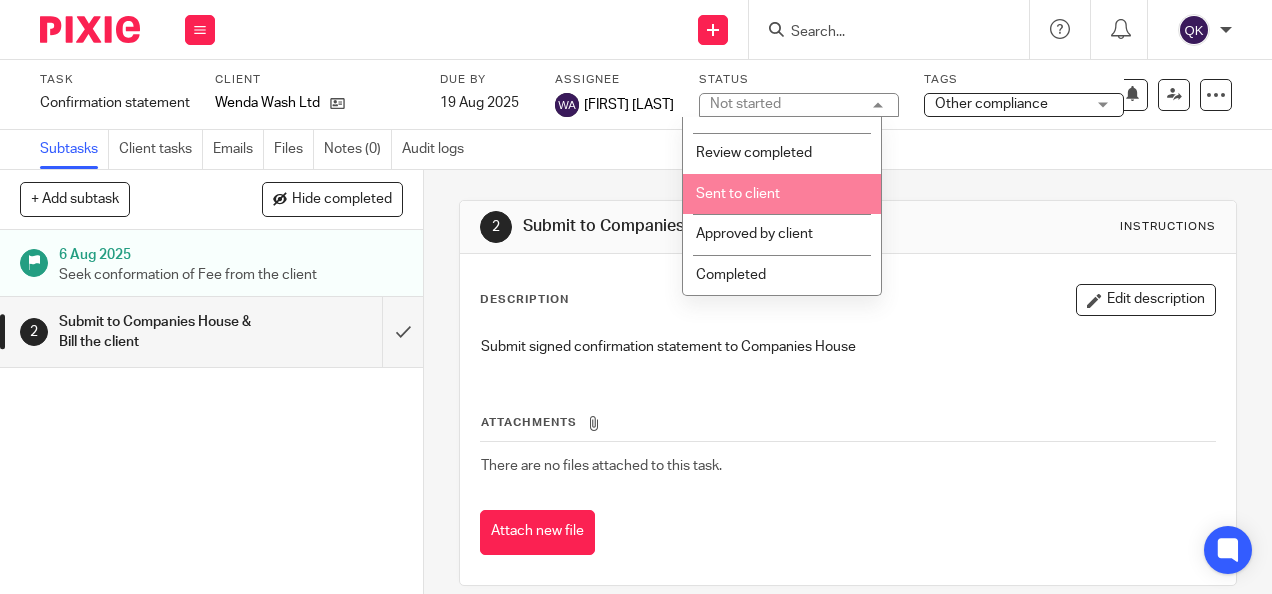 click on "Sent to client" at bounding box center (782, 194) 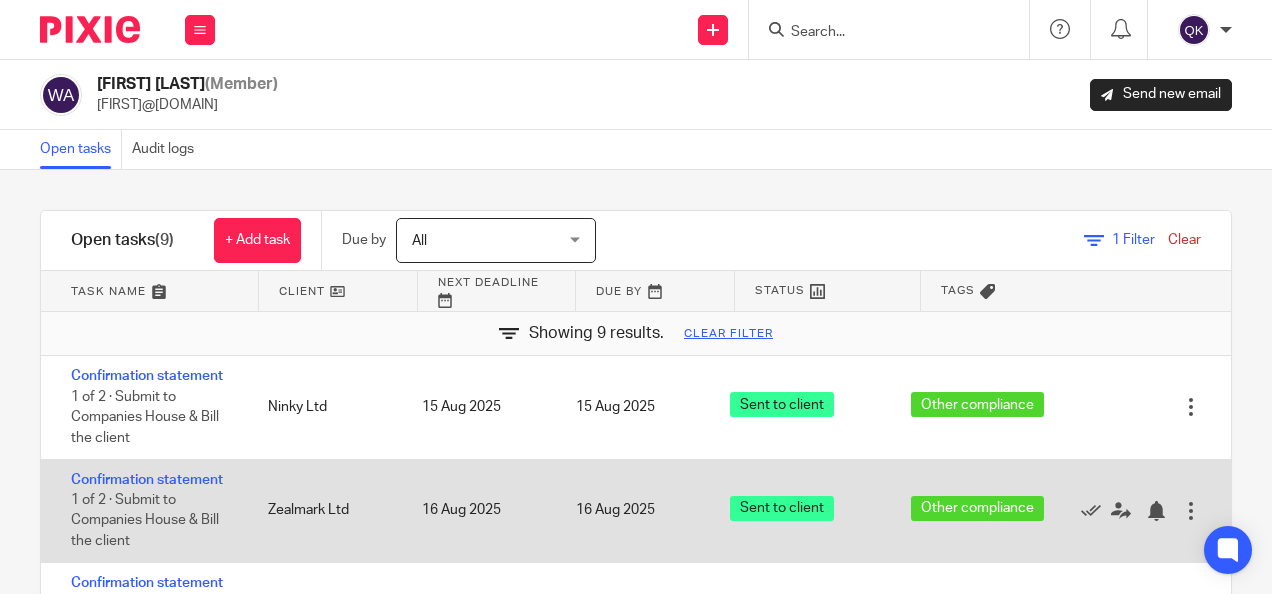 scroll, scrollTop: 0, scrollLeft: 0, axis: both 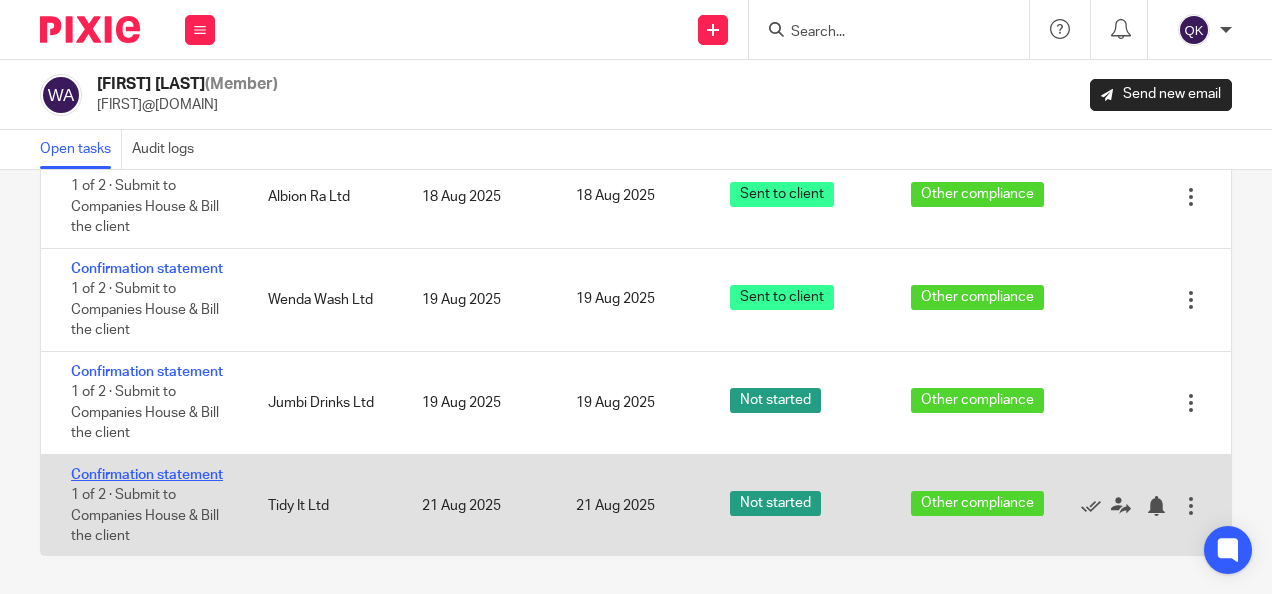 click on "Confirmation statement" at bounding box center (147, 475) 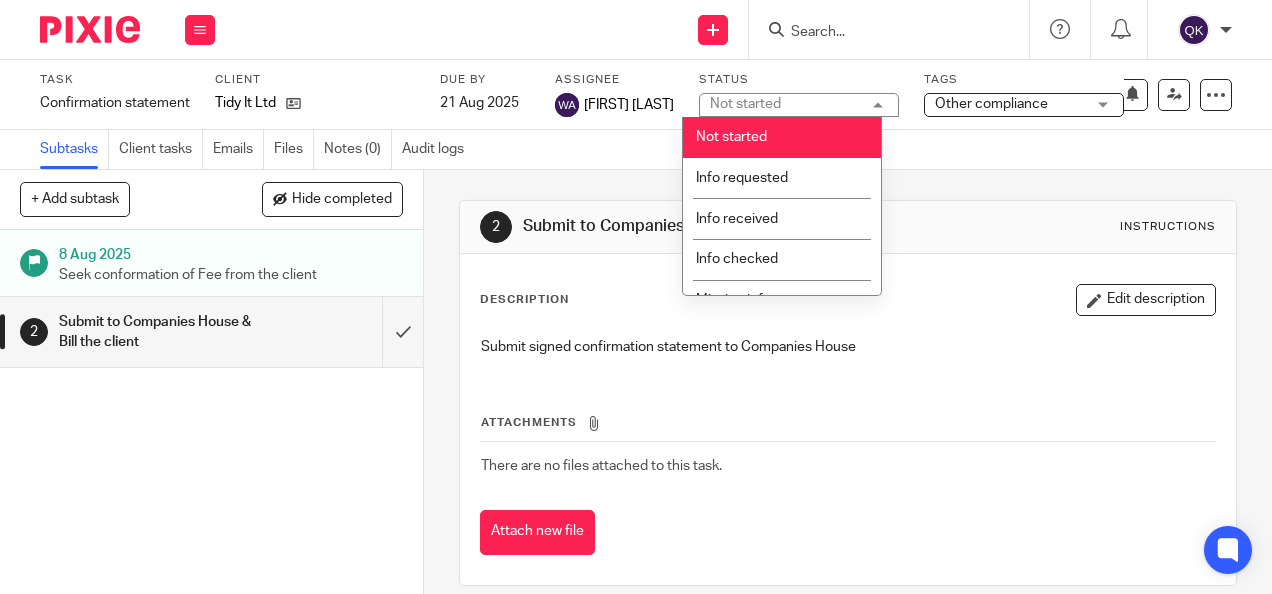 scroll, scrollTop: 0, scrollLeft: 0, axis: both 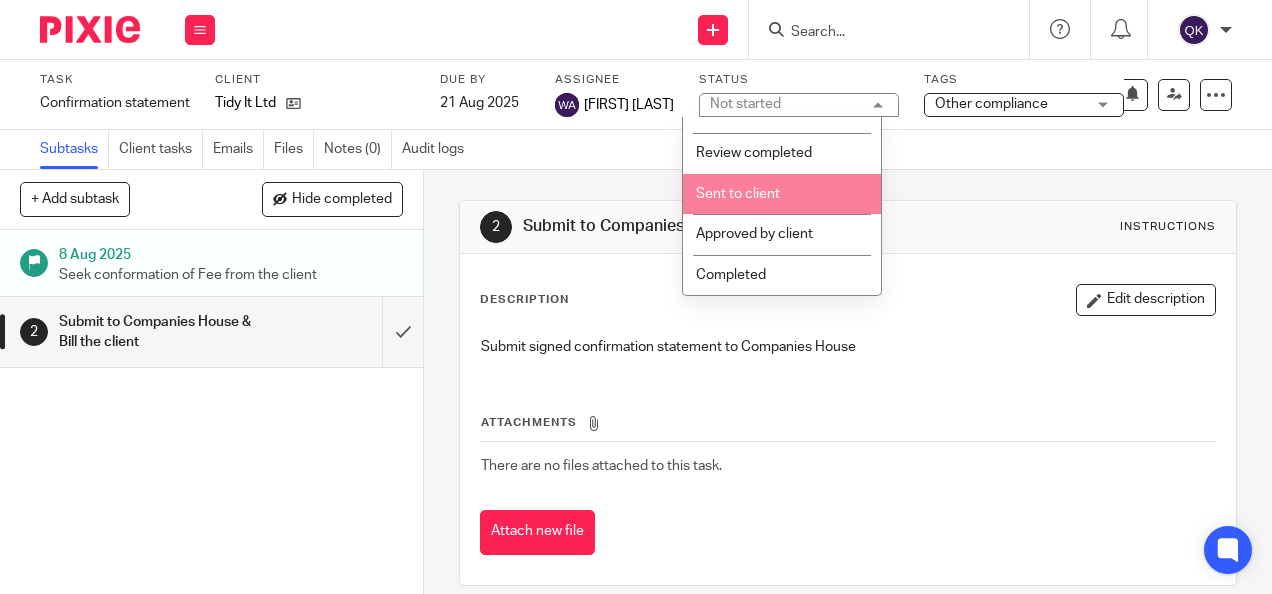 click on "Sent to client" at bounding box center (738, 194) 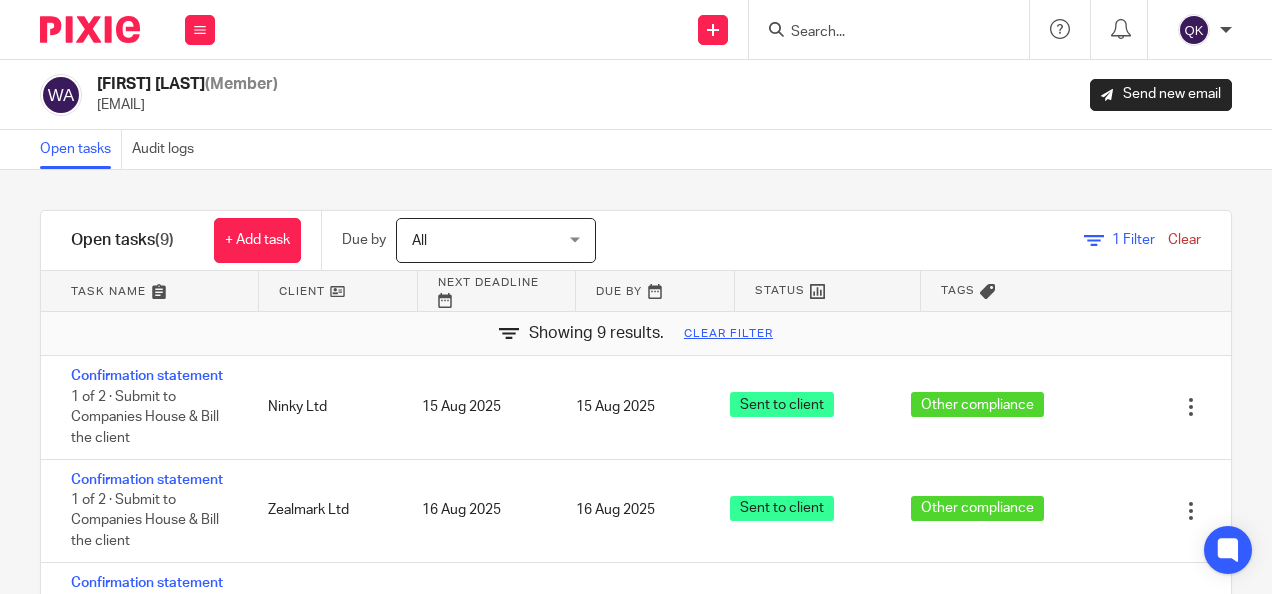 scroll, scrollTop: 0, scrollLeft: 0, axis: both 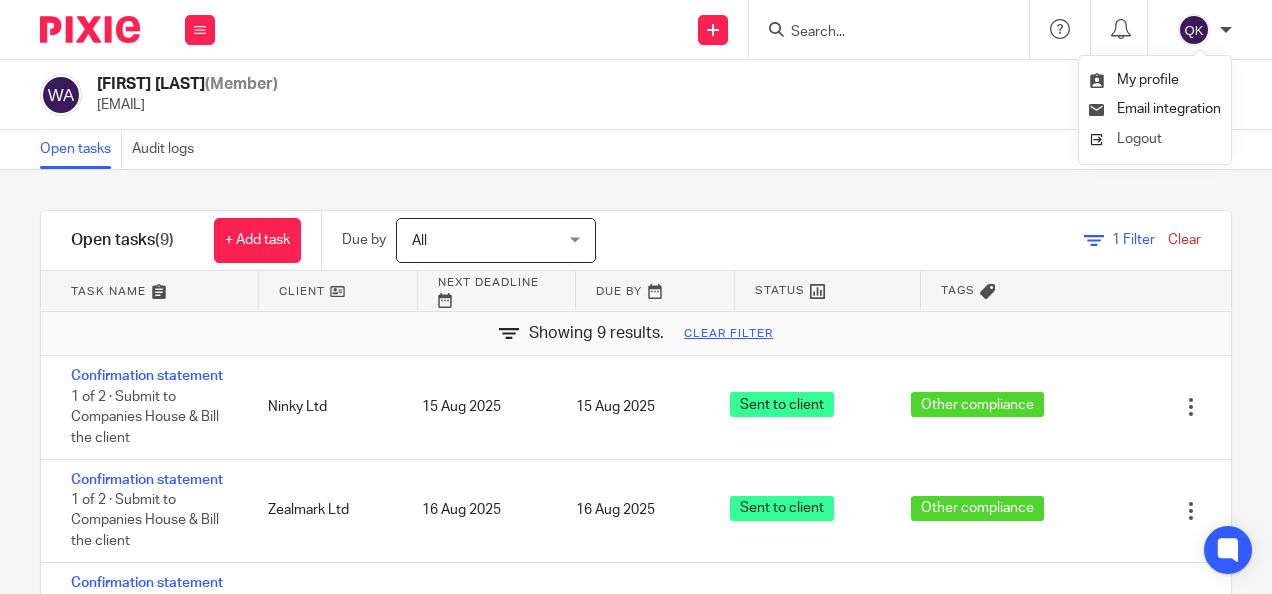 click on "Logout" at bounding box center [1139, 139] 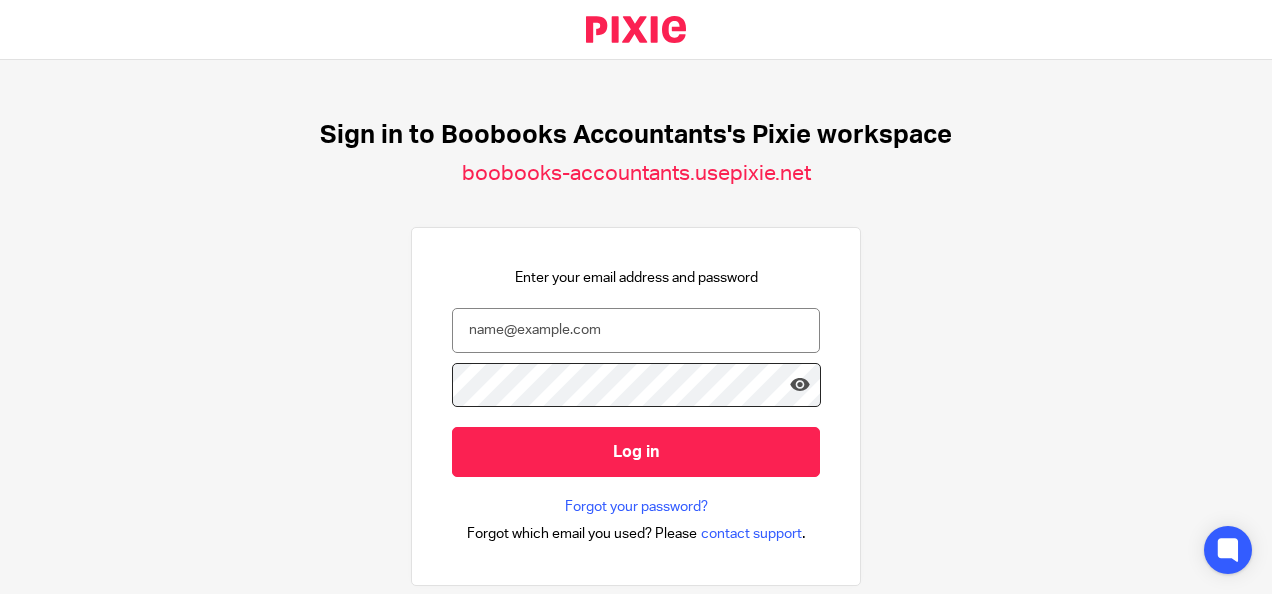 scroll, scrollTop: 0, scrollLeft: 0, axis: both 